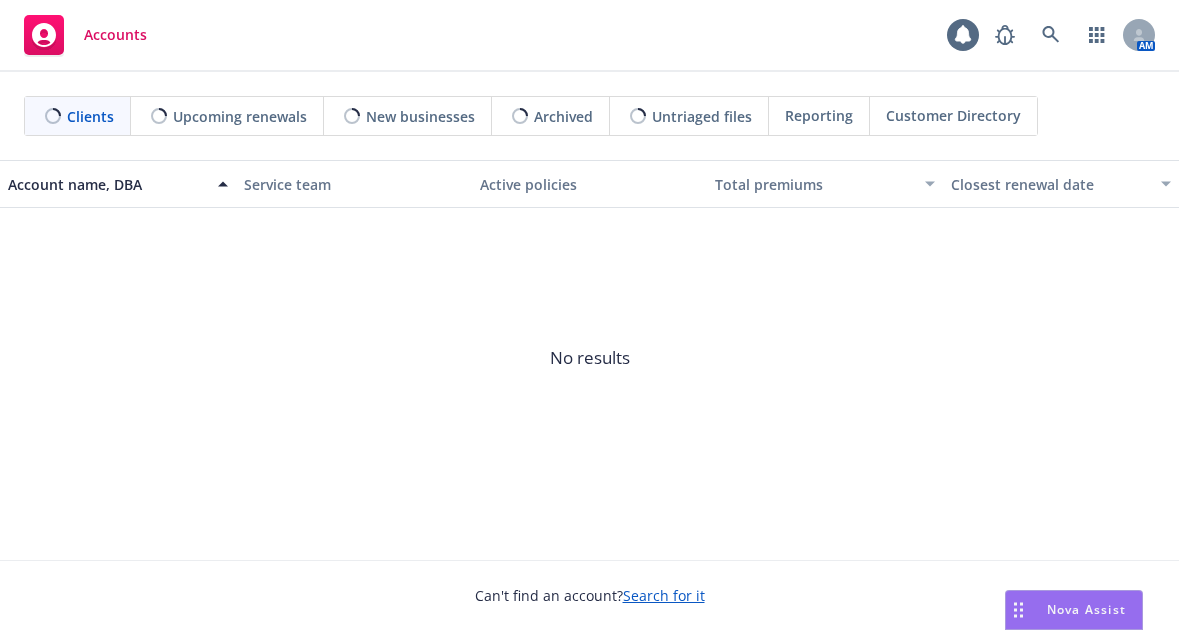 scroll, scrollTop: 0, scrollLeft: 0, axis: both 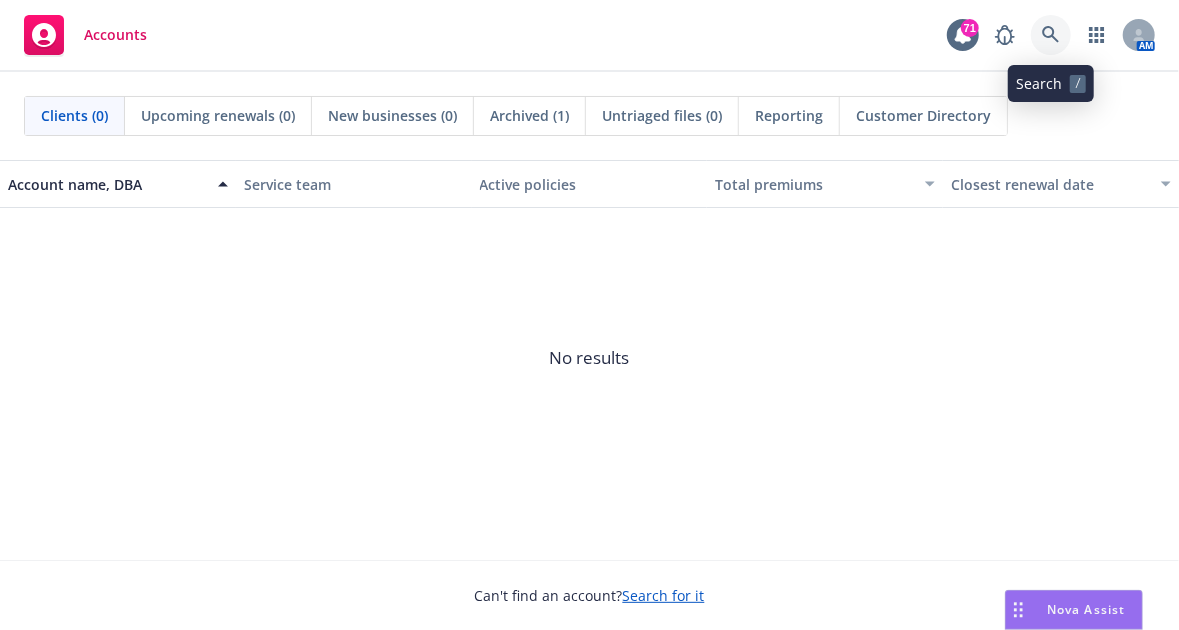 click 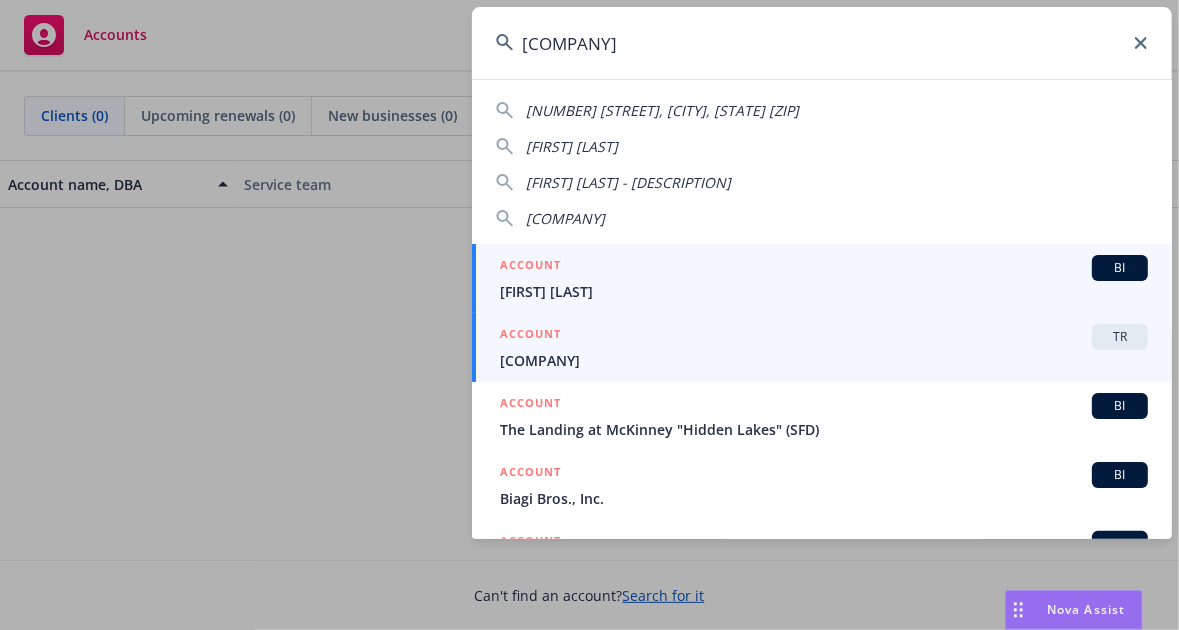 type on "[COMPANY]" 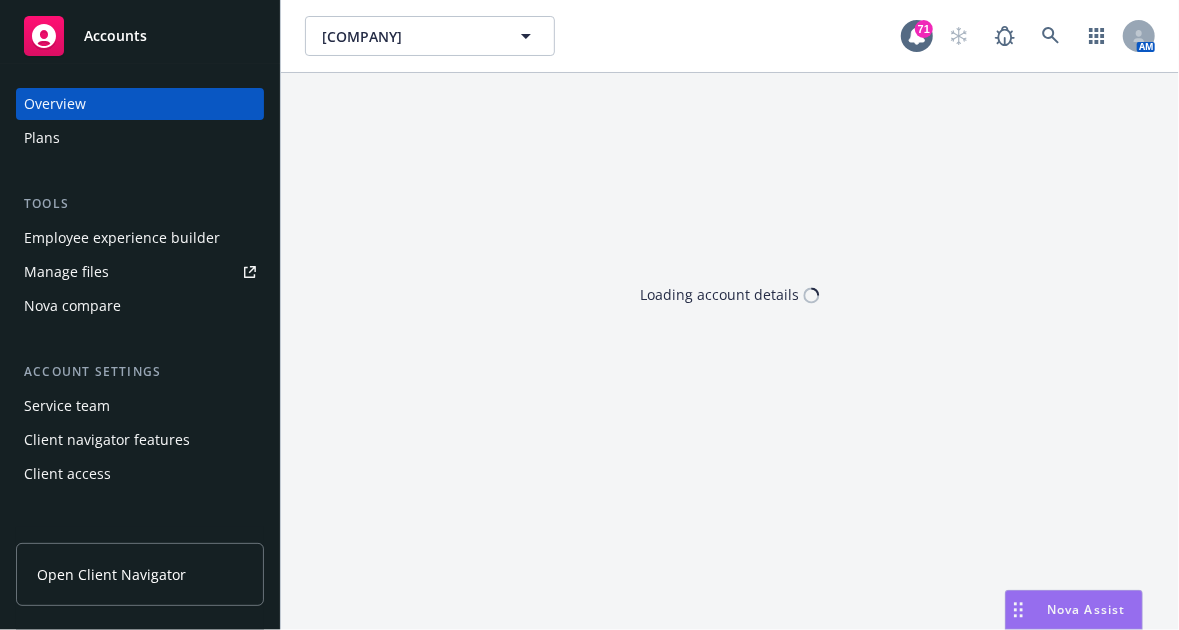 click on "Employee experience builder" at bounding box center (122, 238) 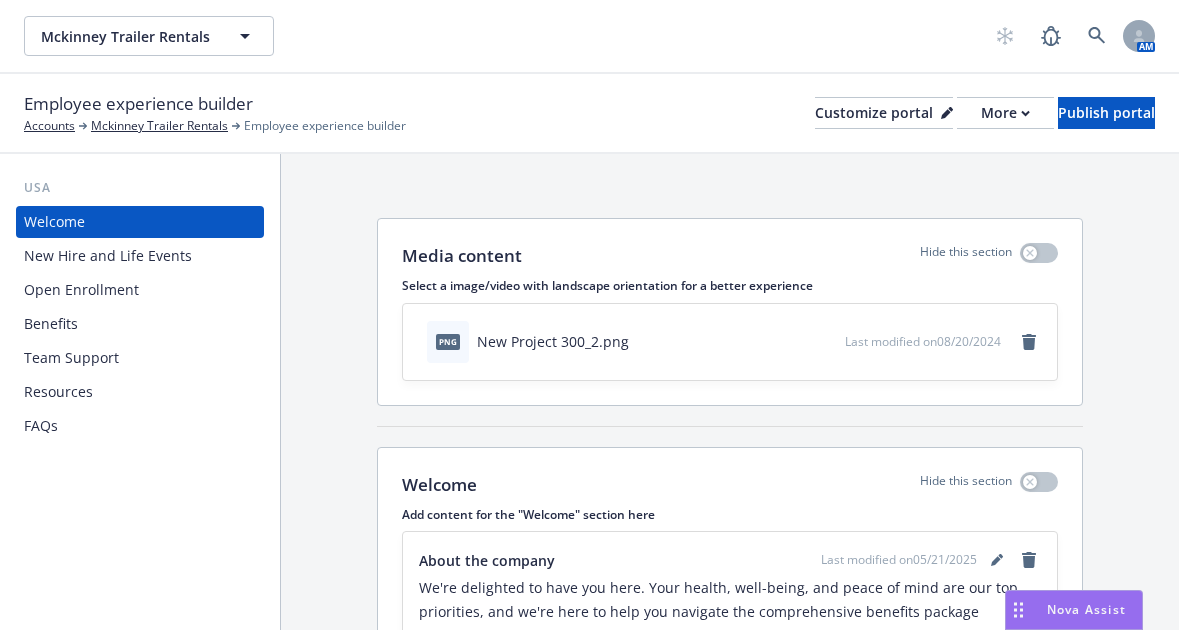 scroll, scrollTop: 0, scrollLeft: 0, axis: both 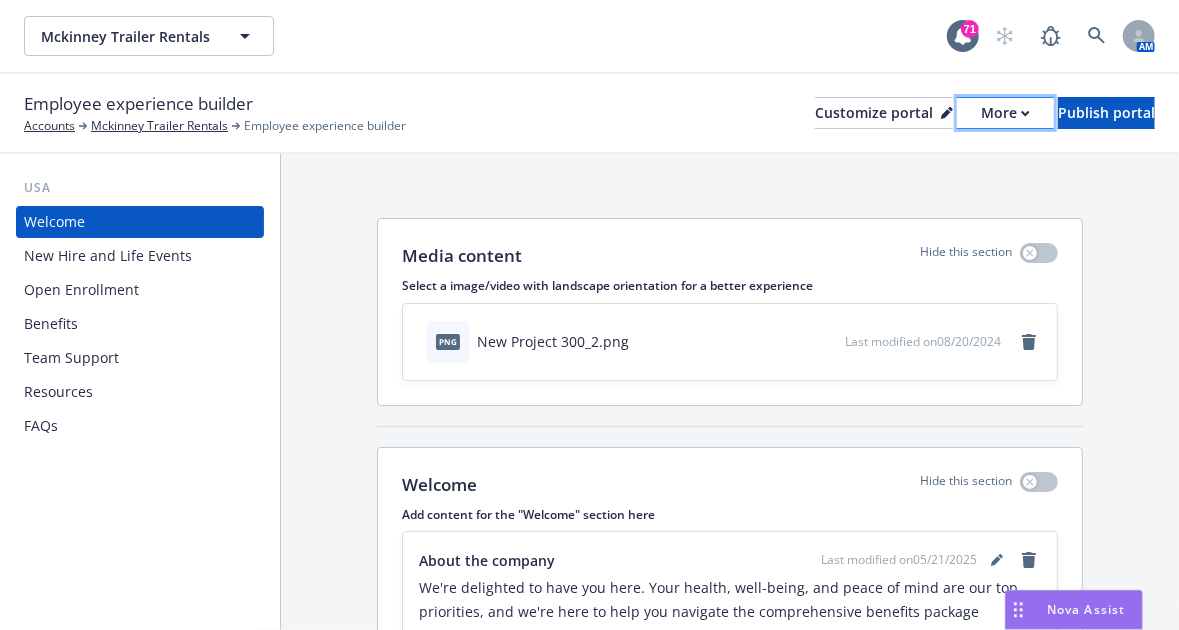 click on "More" at bounding box center (1005, 113) 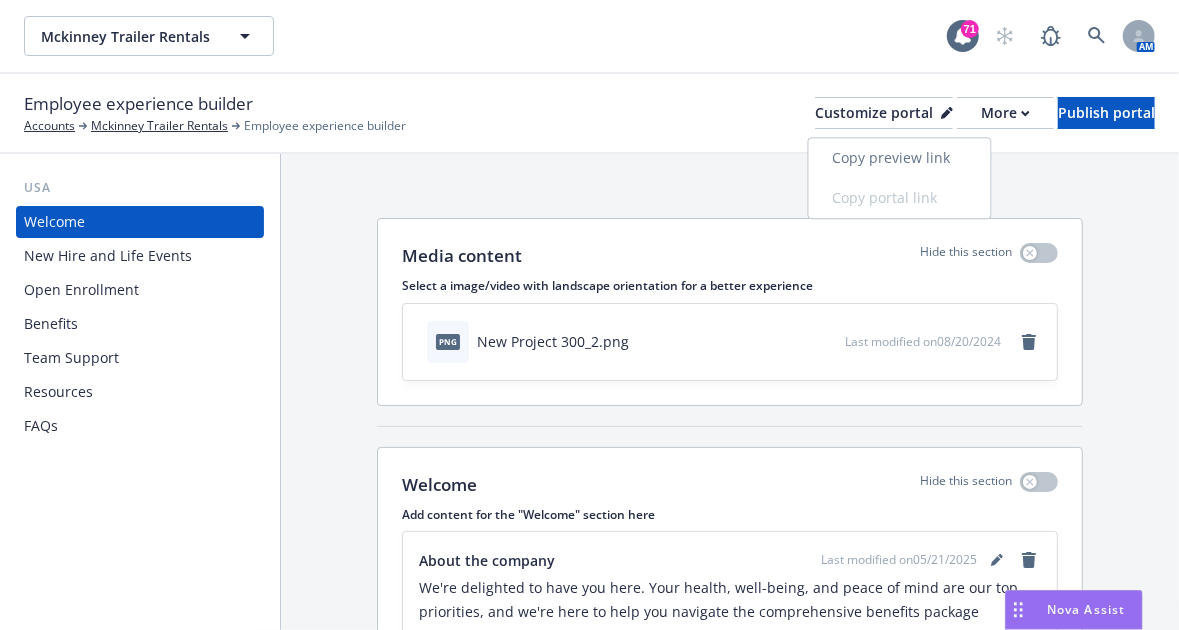 click on "Copy preview link" at bounding box center [900, 158] 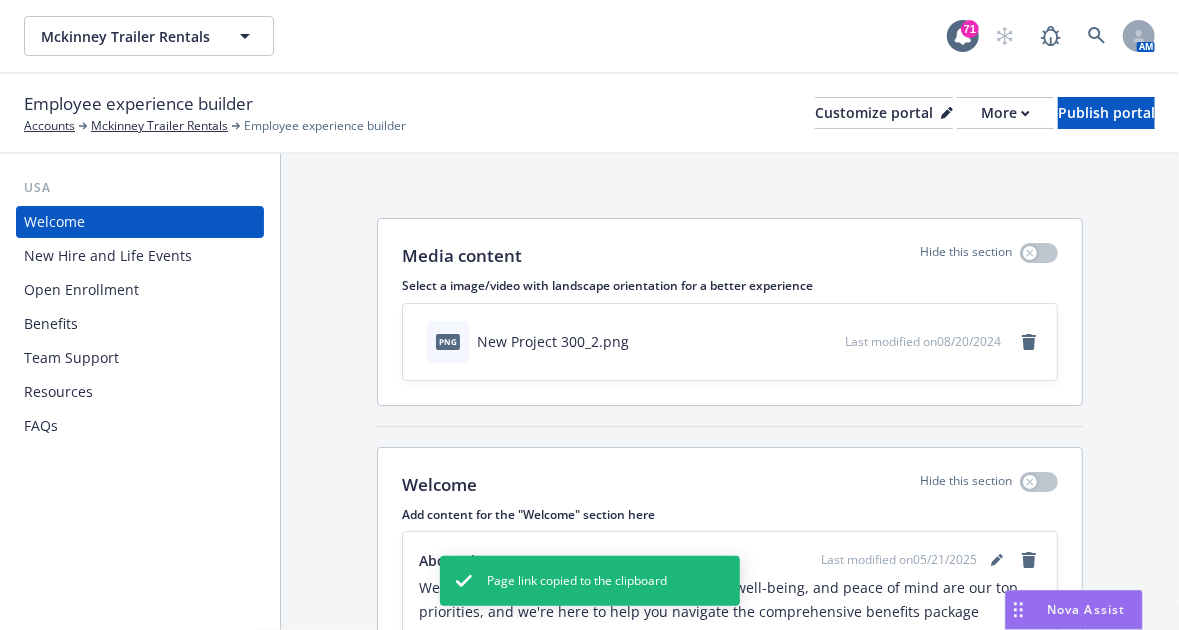 click on "Open Enrollment" at bounding box center [140, 290] 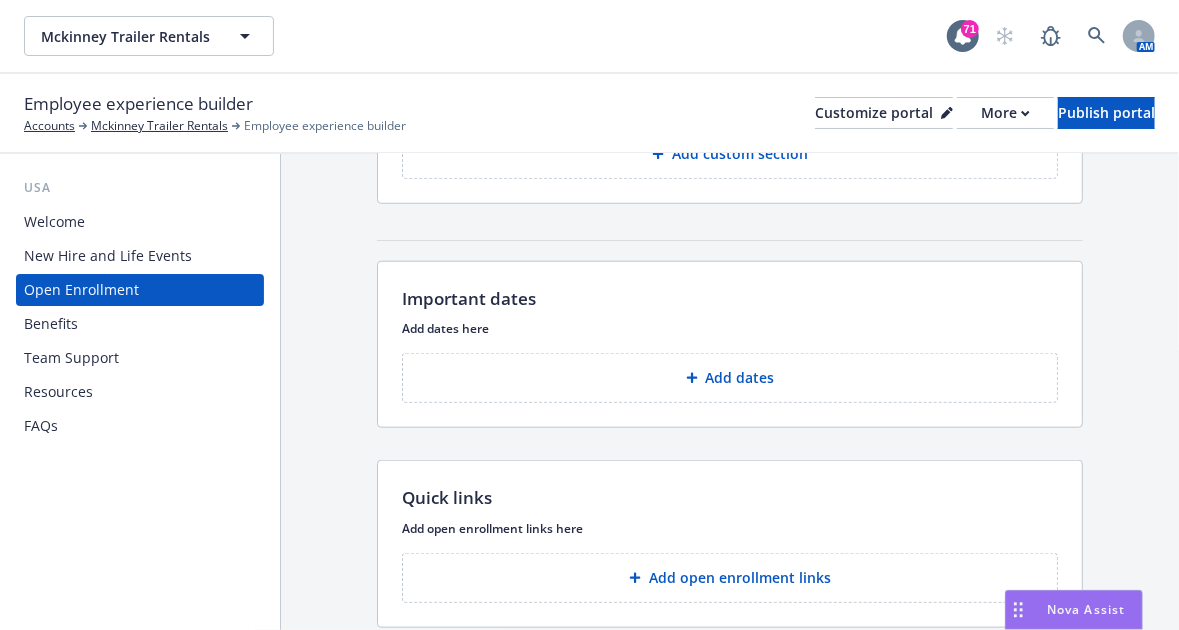 scroll, scrollTop: 827, scrollLeft: 0, axis: vertical 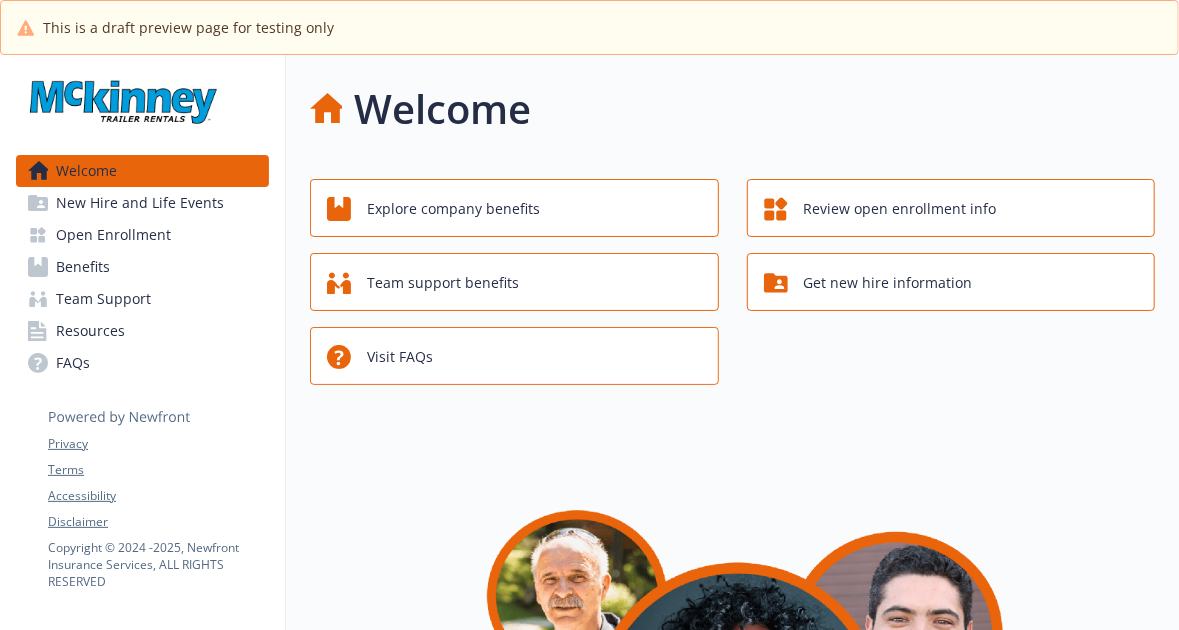 click on "New Hire and Life Events" at bounding box center [140, 203] 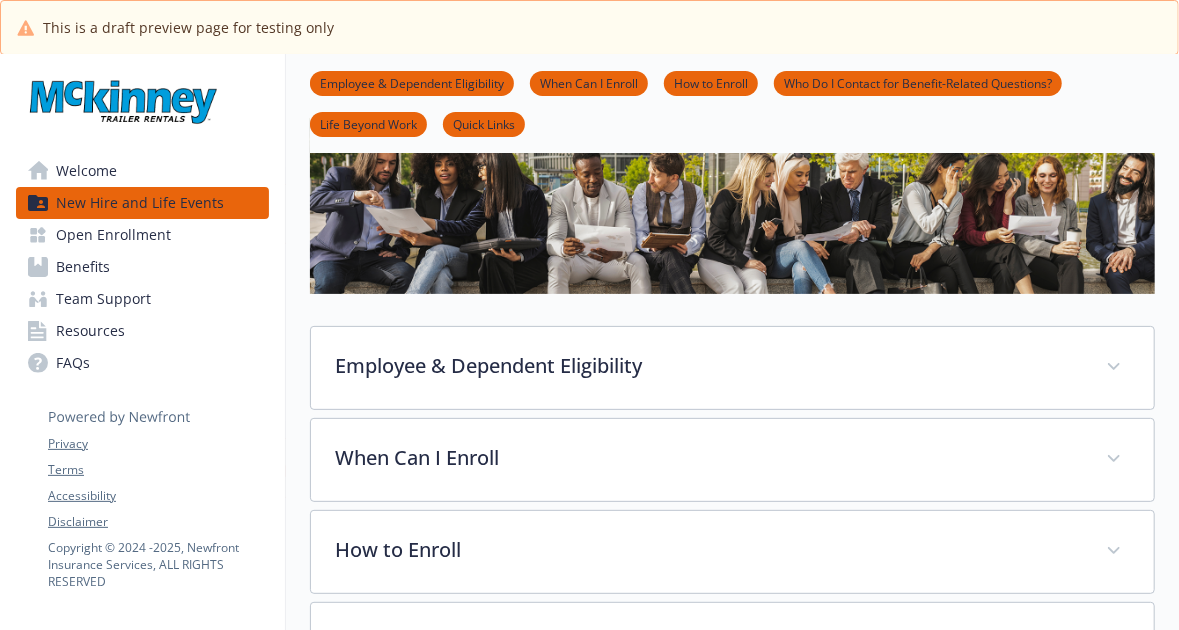 scroll, scrollTop: 144, scrollLeft: 0, axis: vertical 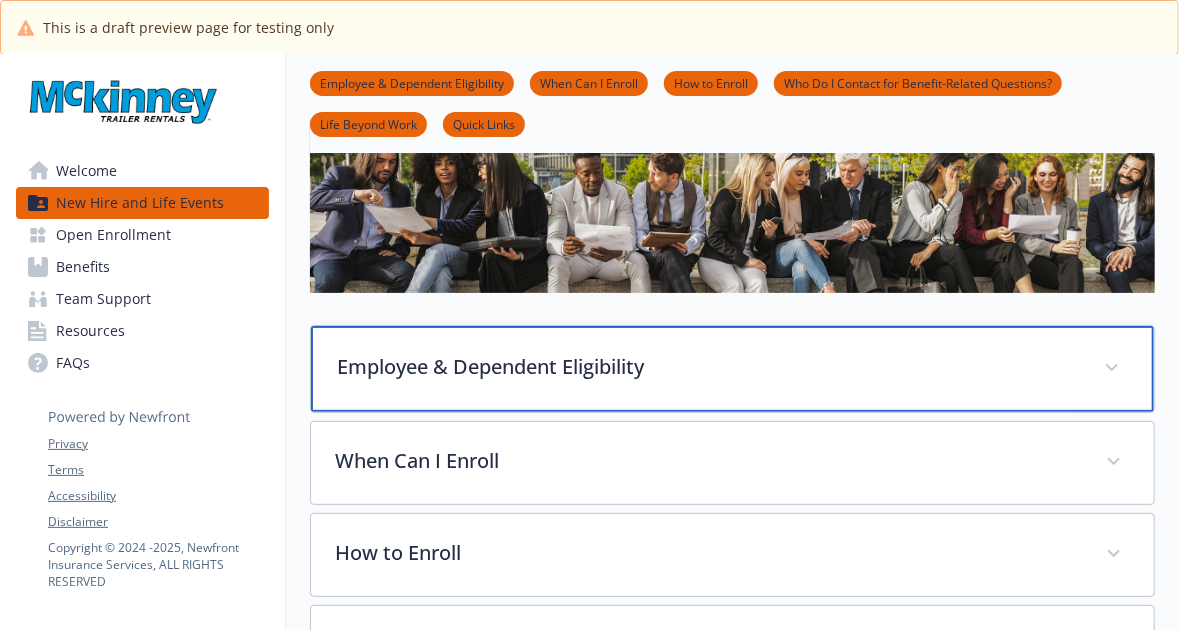 click on "Employee & Dependent Eligibility" at bounding box center [708, 367] 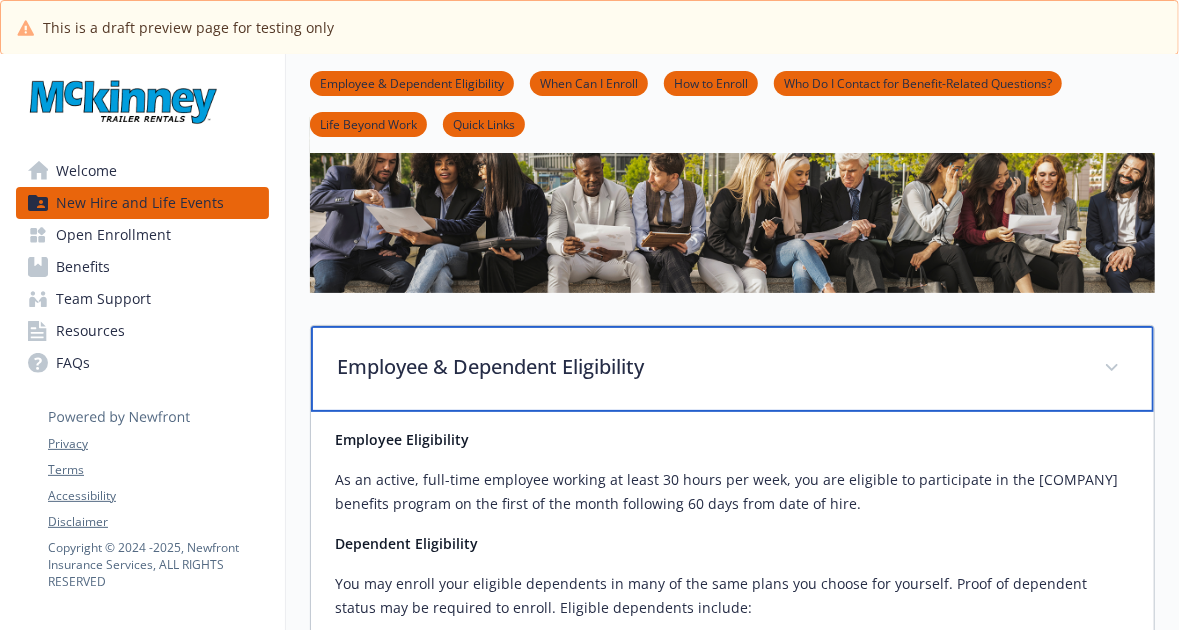 scroll, scrollTop: 344, scrollLeft: 0, axis: vertical 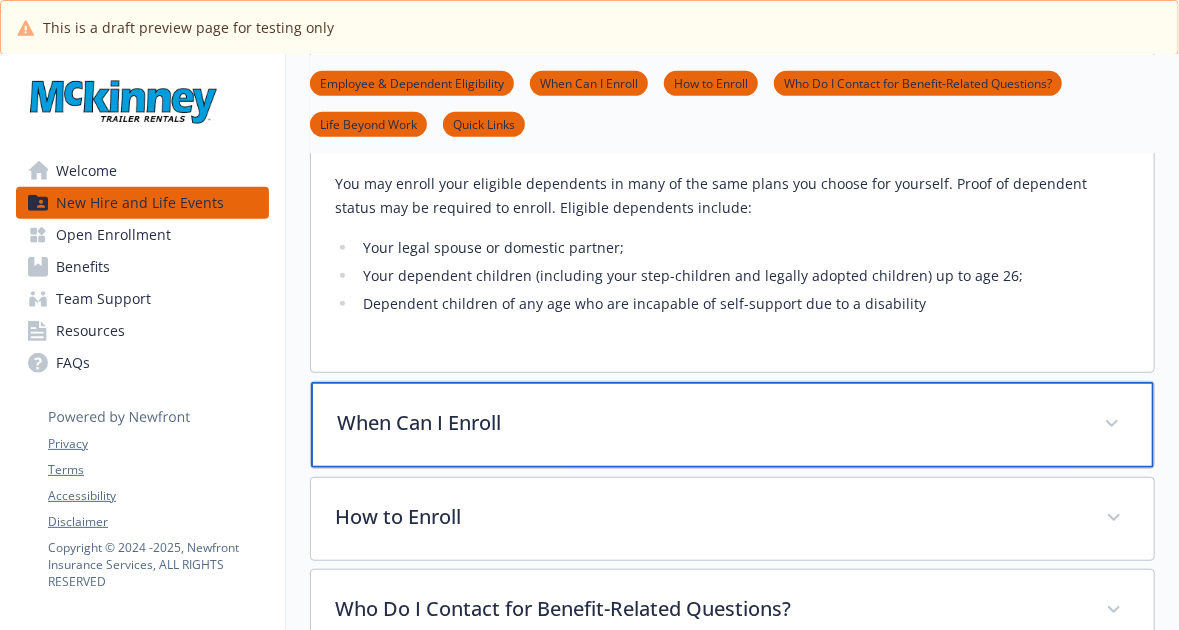 click on "When Can I Enroll" at bounding box center (708, 423) 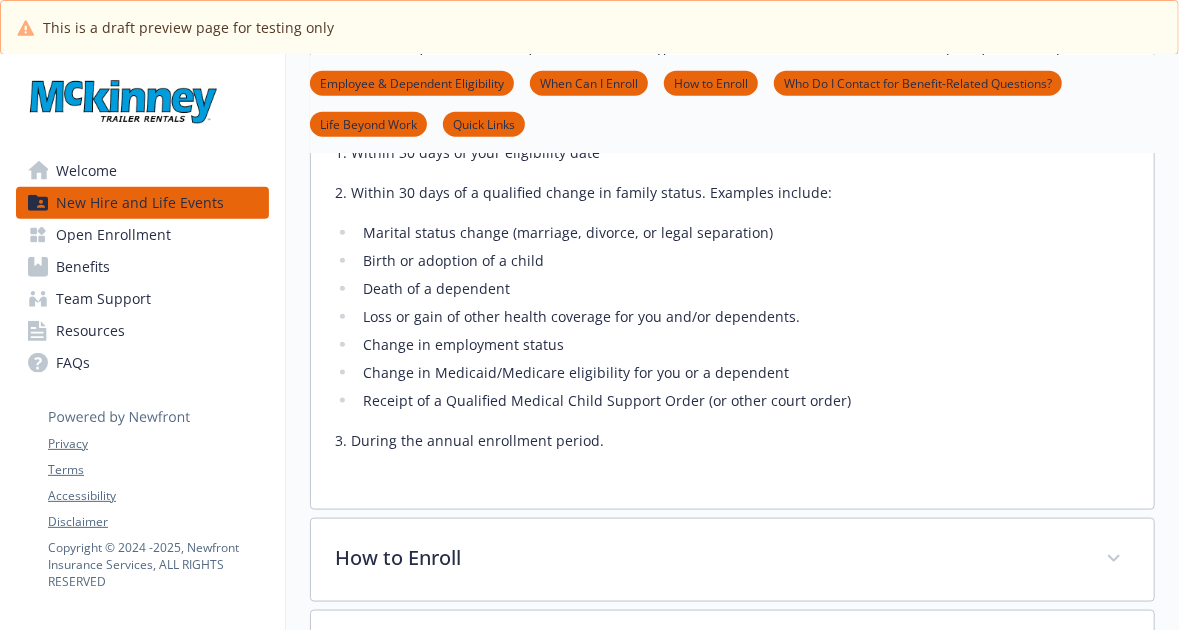scroll, scrollTop: 1158, scrollLeft: 0, axis: vertical 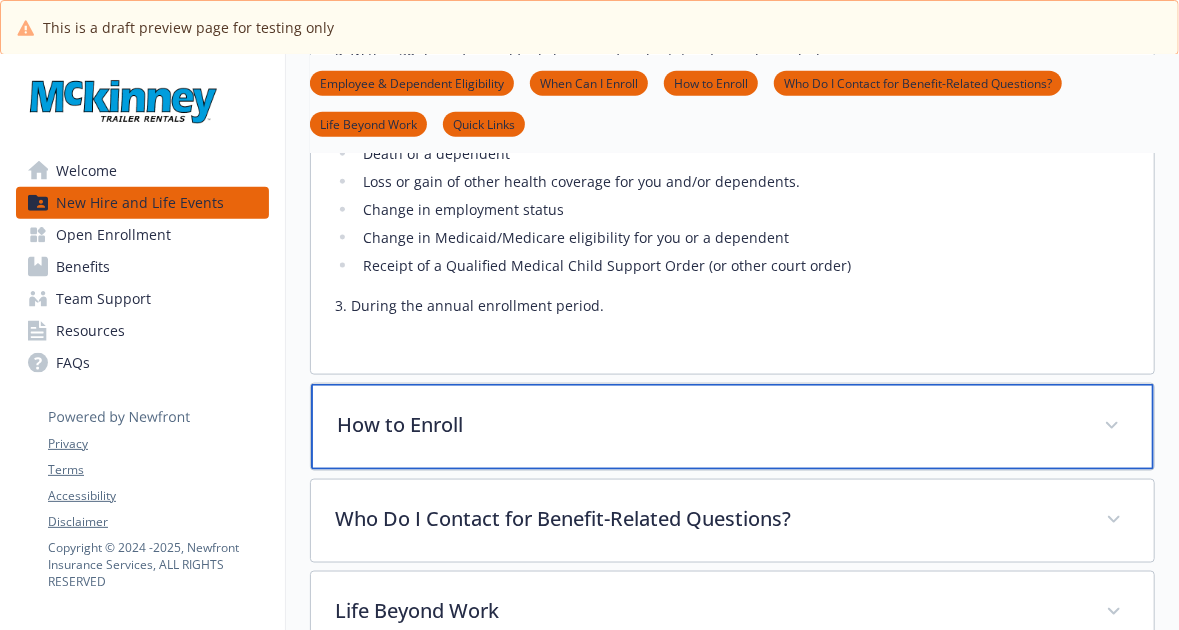 click on "How to Enroll" at bounding box center [708, 425] 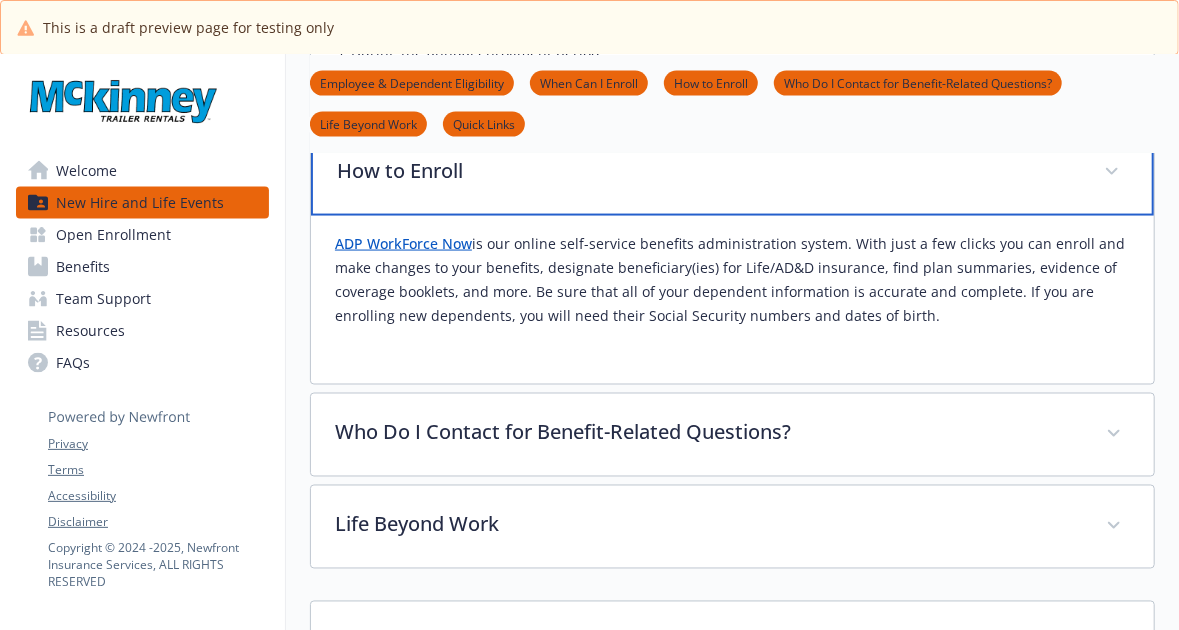 scroll, scrollTop: 1411, scrollLeft: 0, axis: vertical 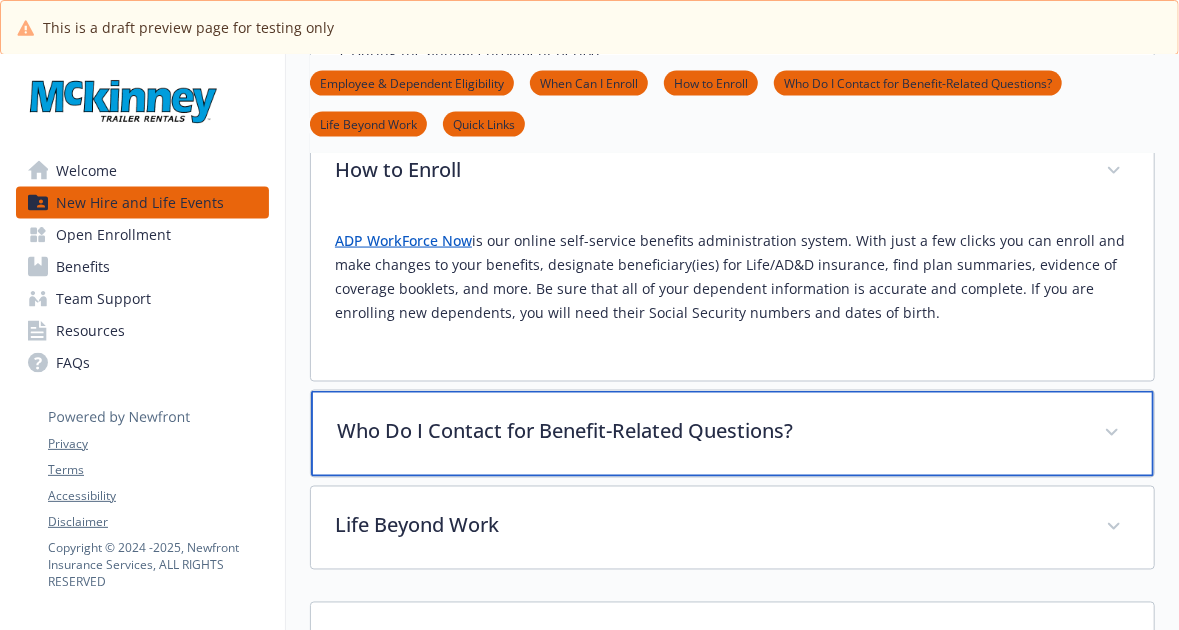 click on "Who Do I Contact for Benefit-Related Questions?" at bounding box center (708, 432) 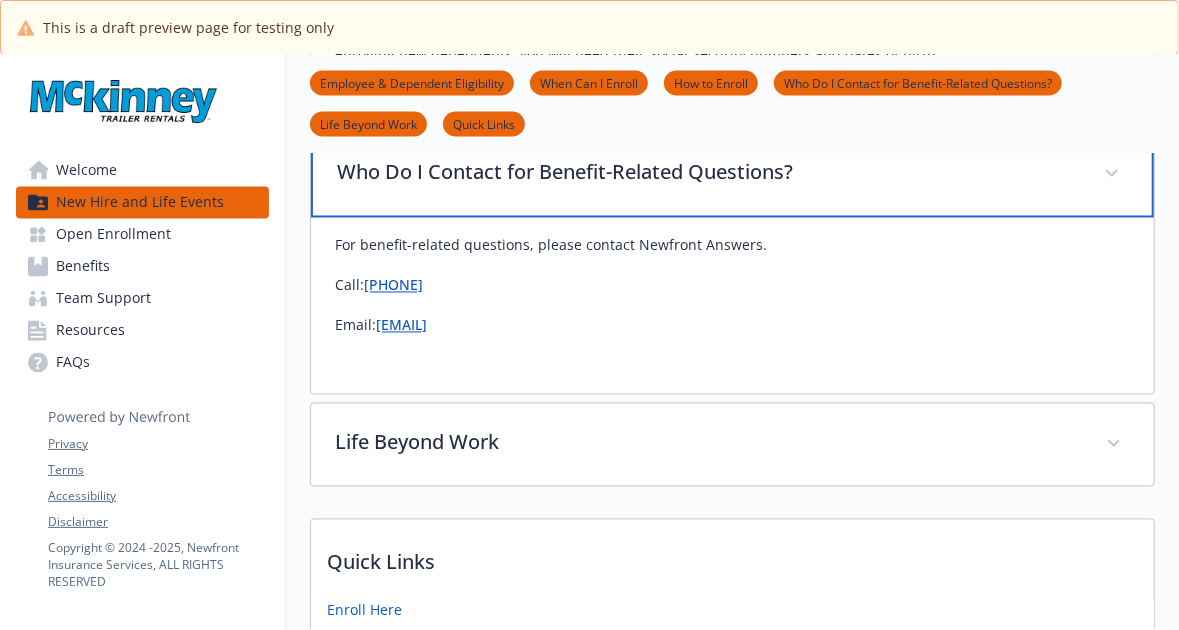 scroll, scrollTop: 1671, scrollLeft: 0, axis: vertical 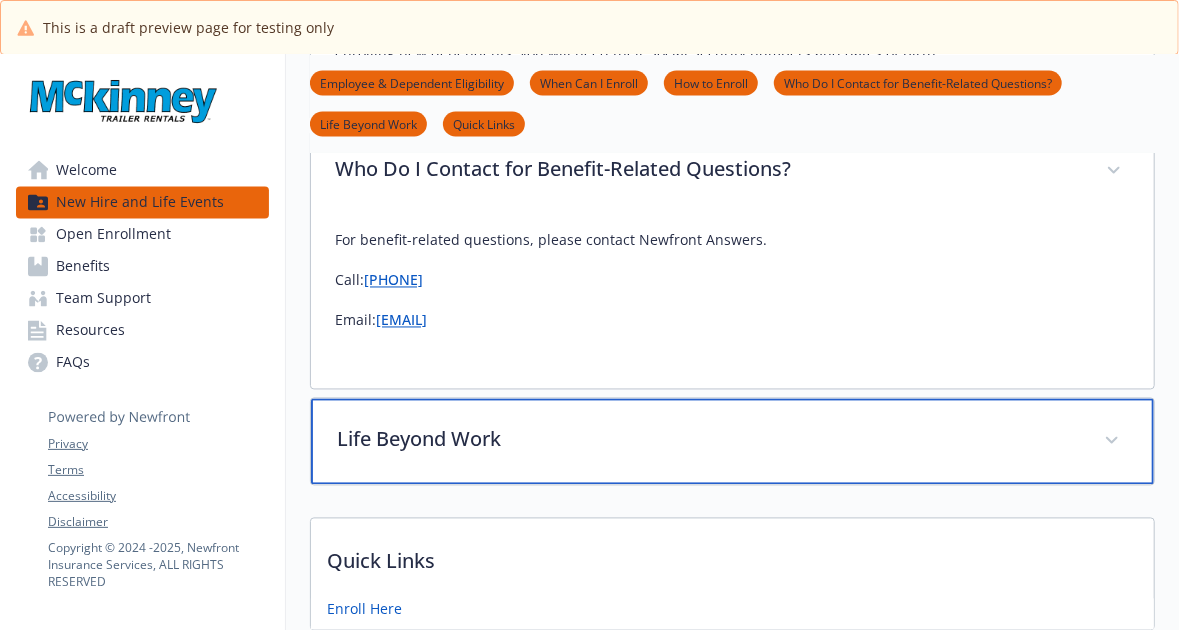 click on "Life Beyond Work" at bounding box center (708, 440) 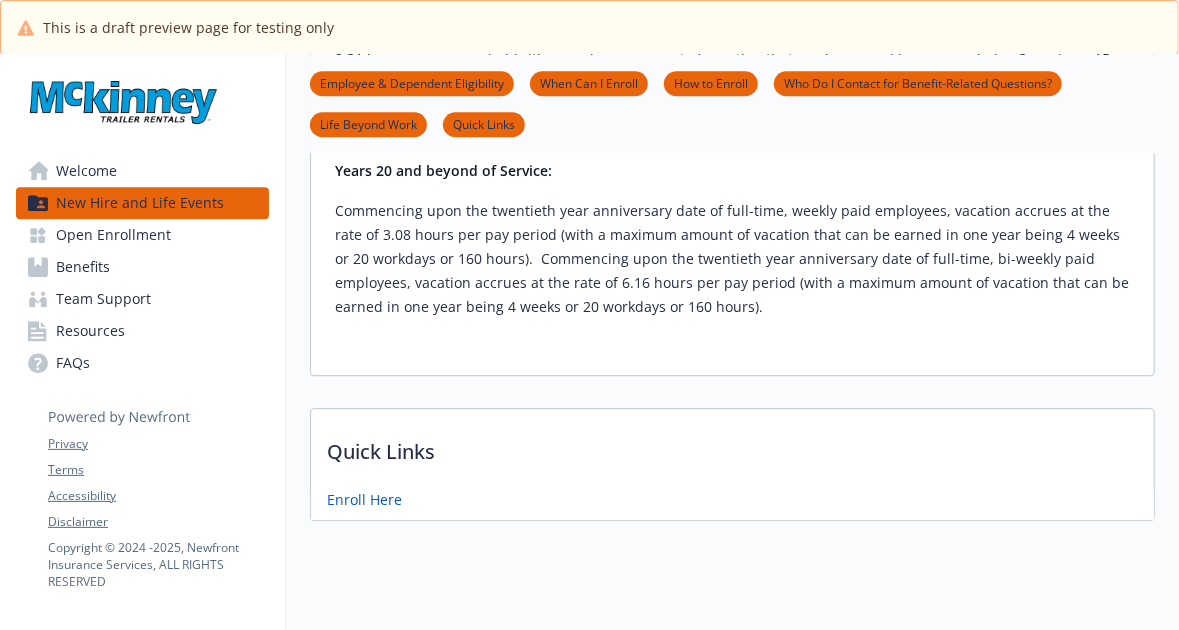 scroll, scrollTop: 2534, scrollLeft: 0, axis: vertical 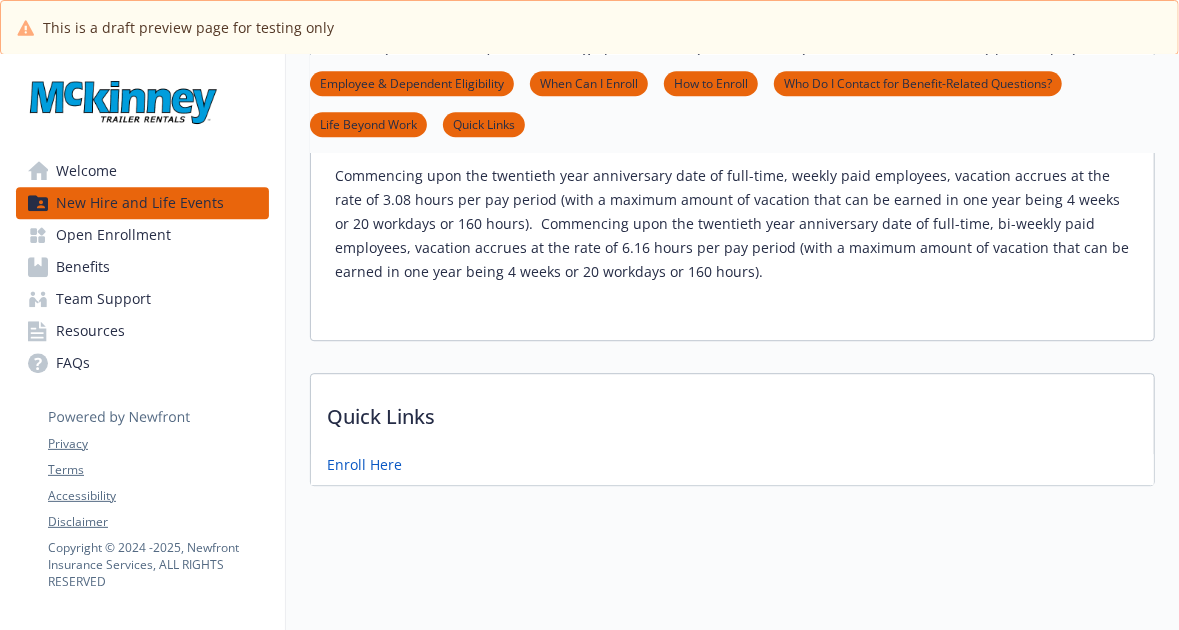 click on "Open Enrollment" at bounding box center [113, 235] 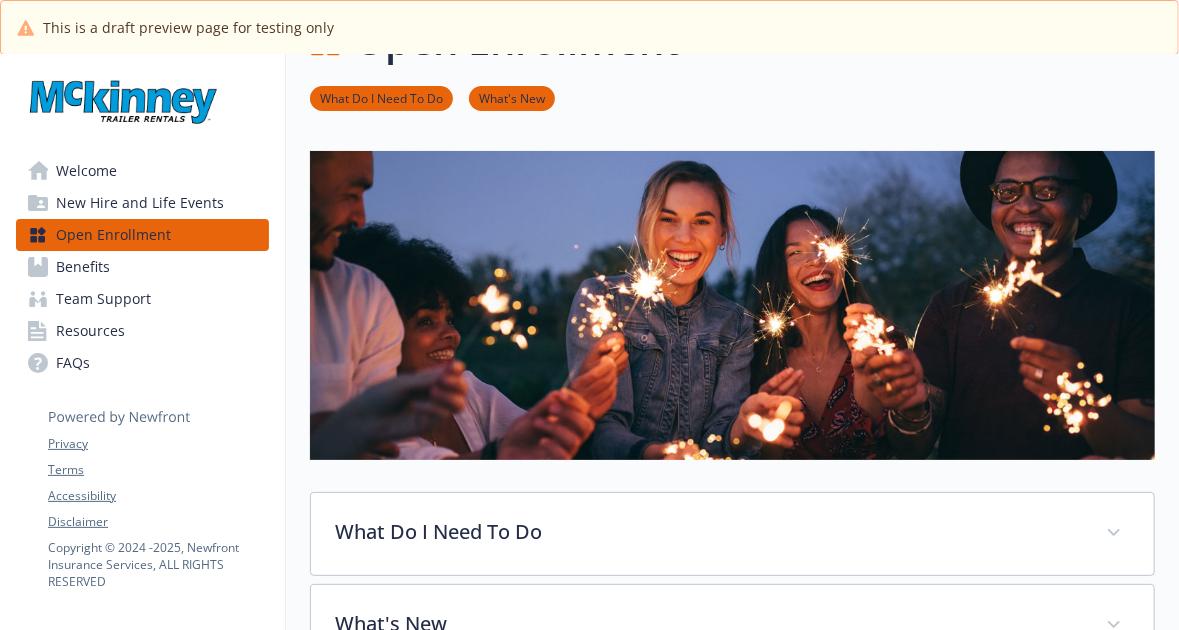 scroll, scrollTop: 264, scrollLeft: 0, axis: vertical 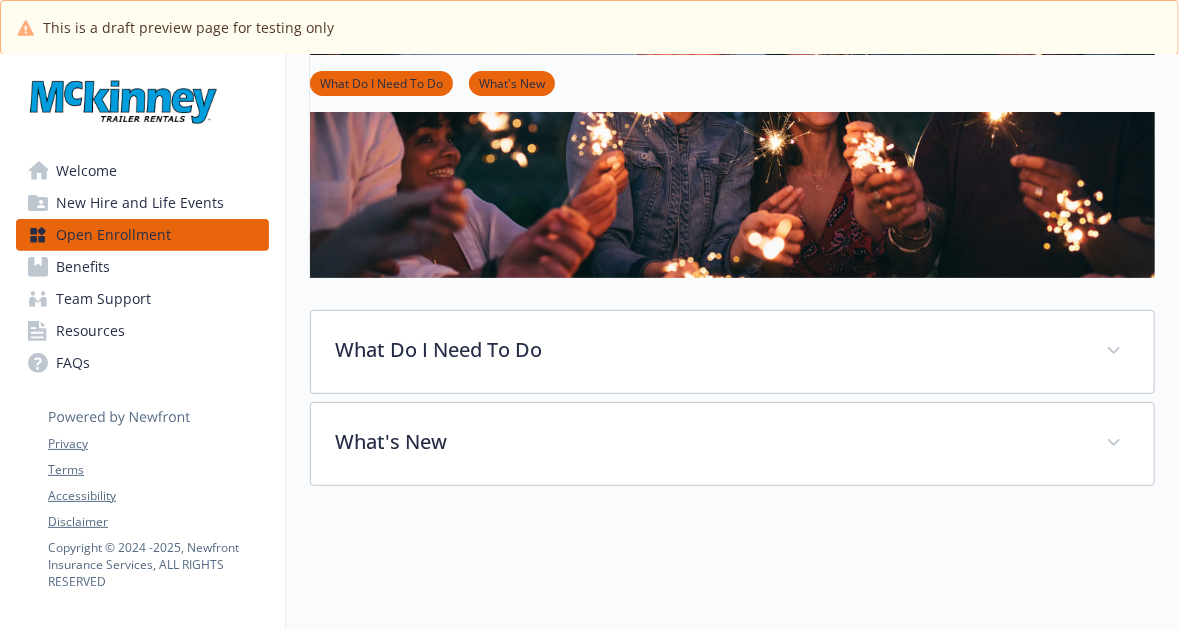 click on "Benefits" at bounding box center (142, 267) 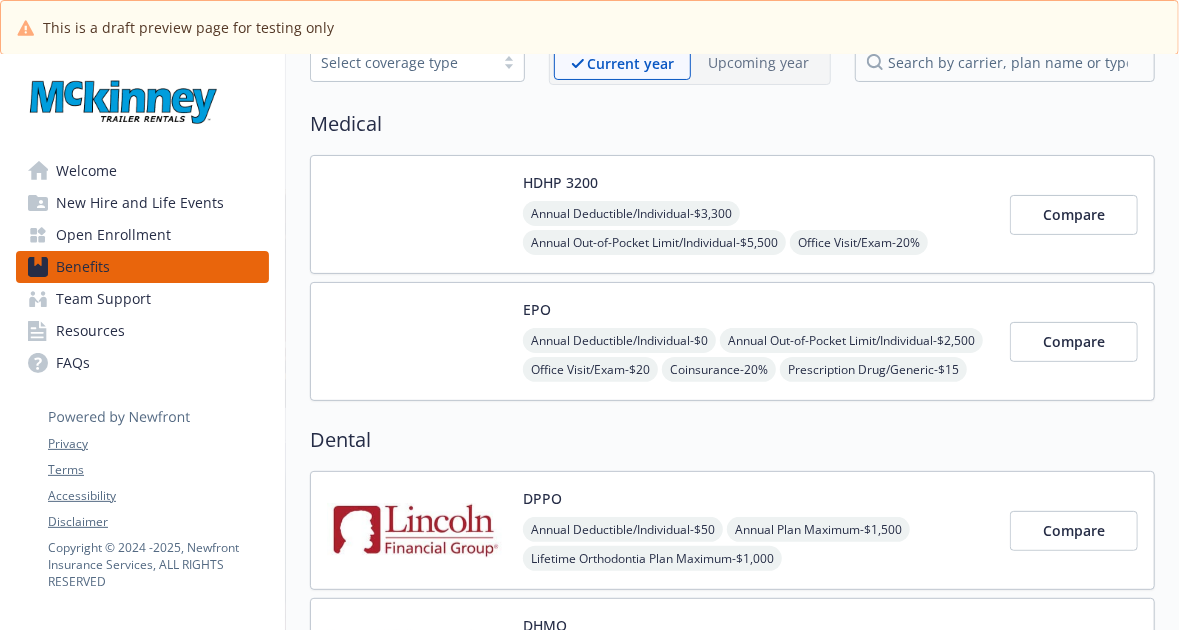 scroll, scrollTop: 27, scrollLeft: 0, axis: vertical 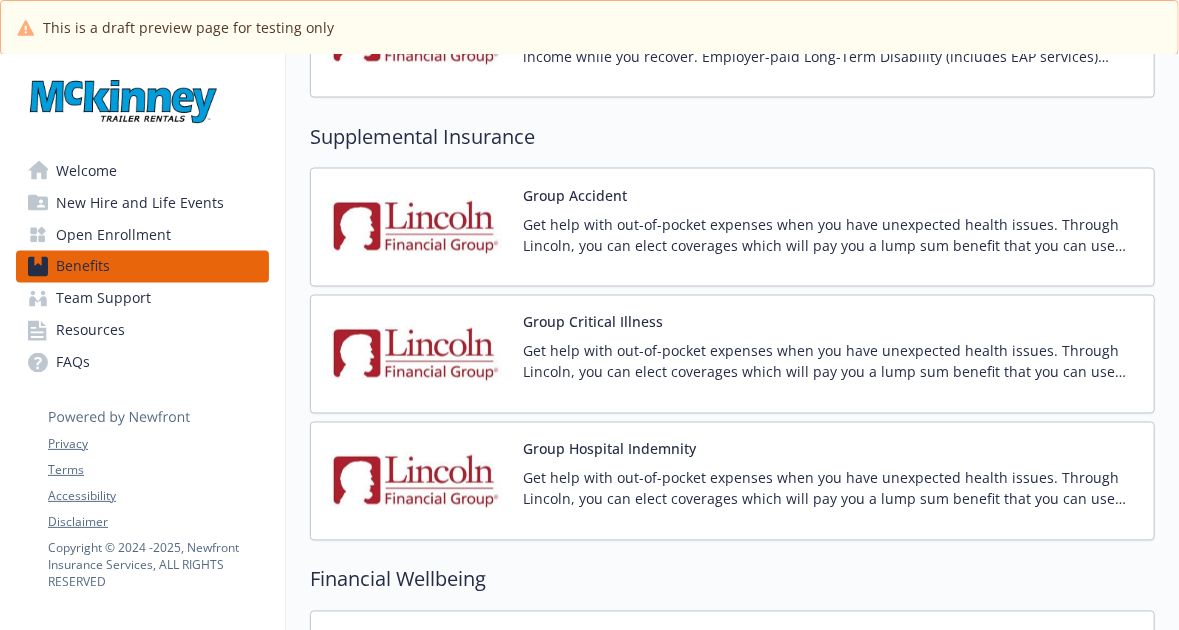 click on "Team Support" at bounding box center [142, 299] 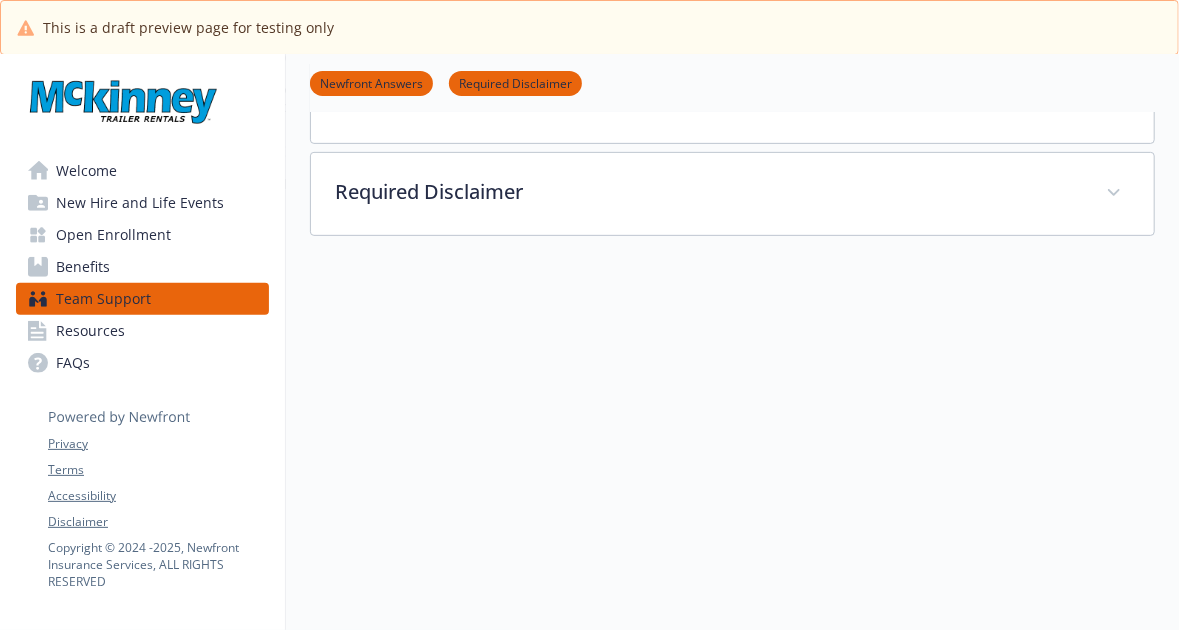scroll, scrollTop: 0, scrollLeft: 0, axis: both 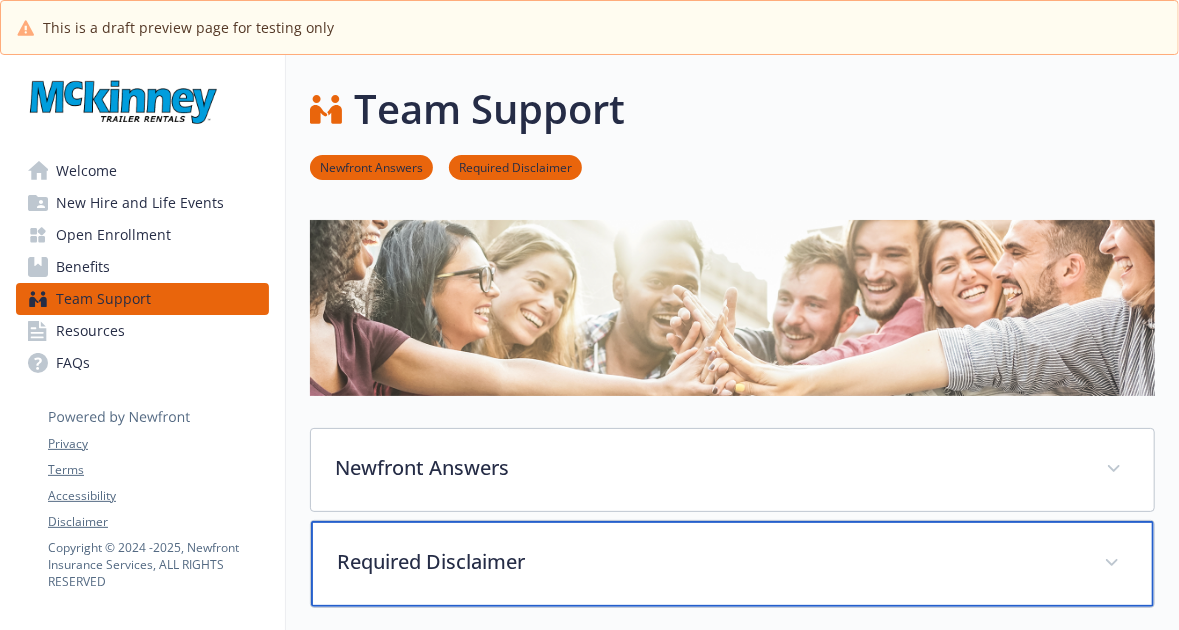 click on "Required Disclaimer" at bounding box center (732, 564) 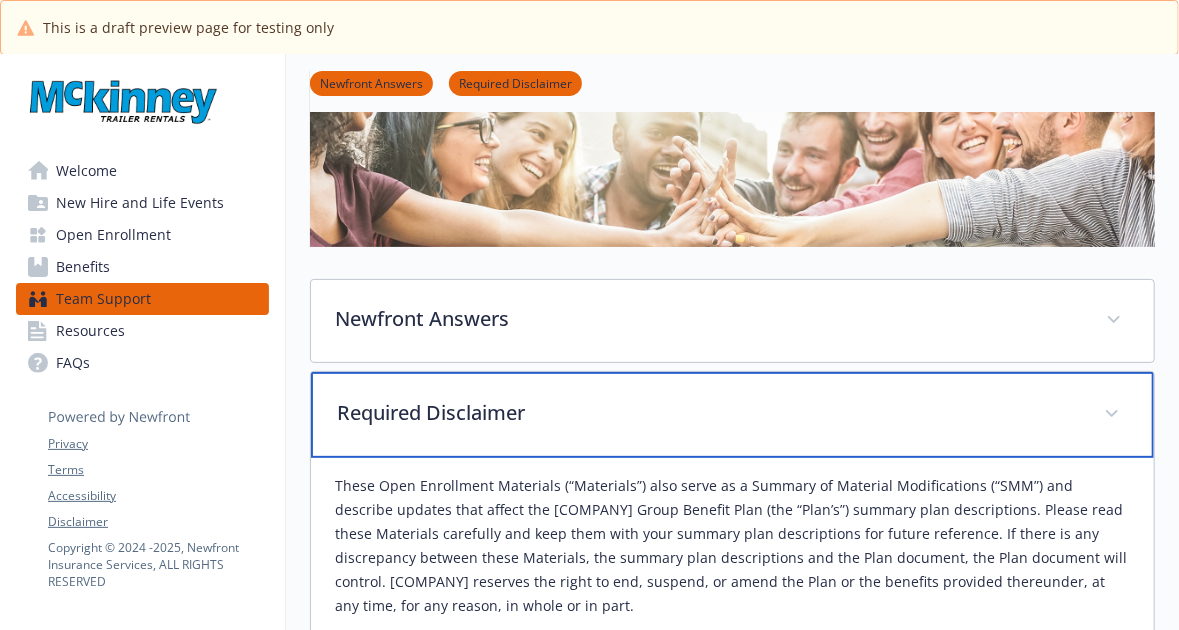 scroll, scrollTop: 142, scrollLeft: 15, axis: both 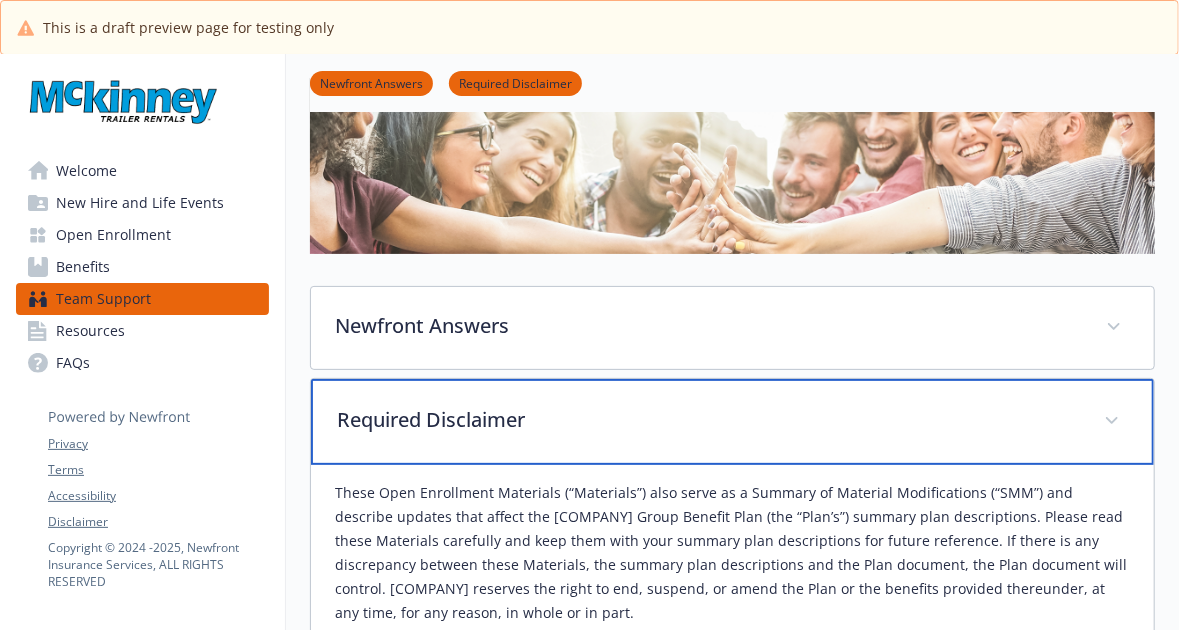 click on "Required Disclaimer" at bounding box center [708, 420] 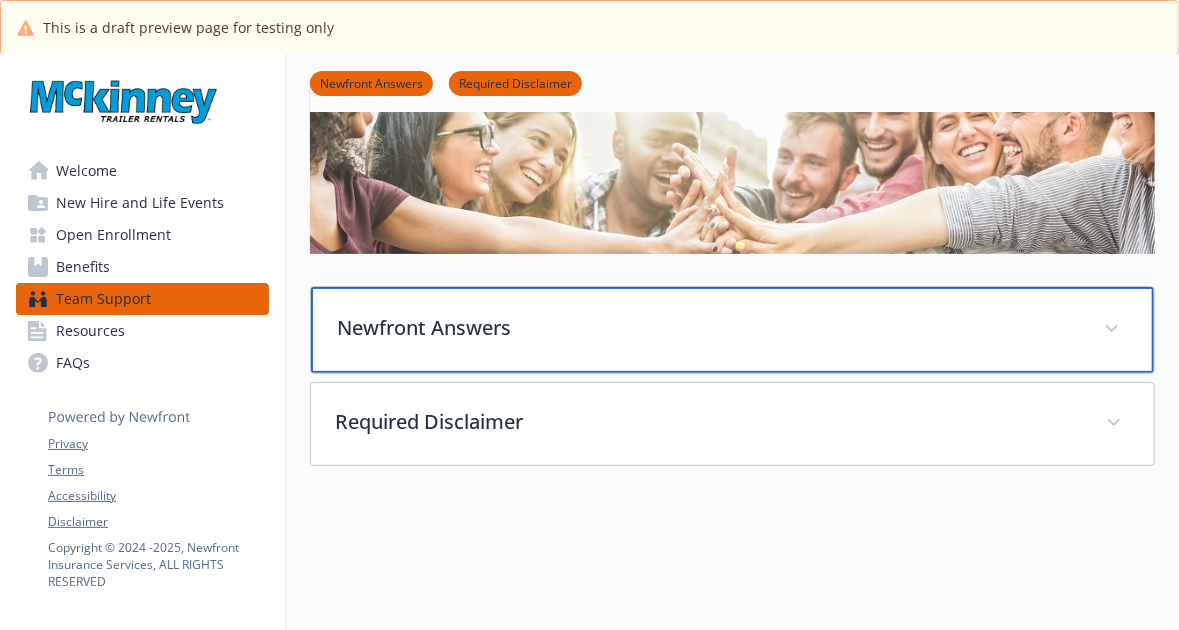 click on "Newfront Answers" at bounding box center [708, 328] 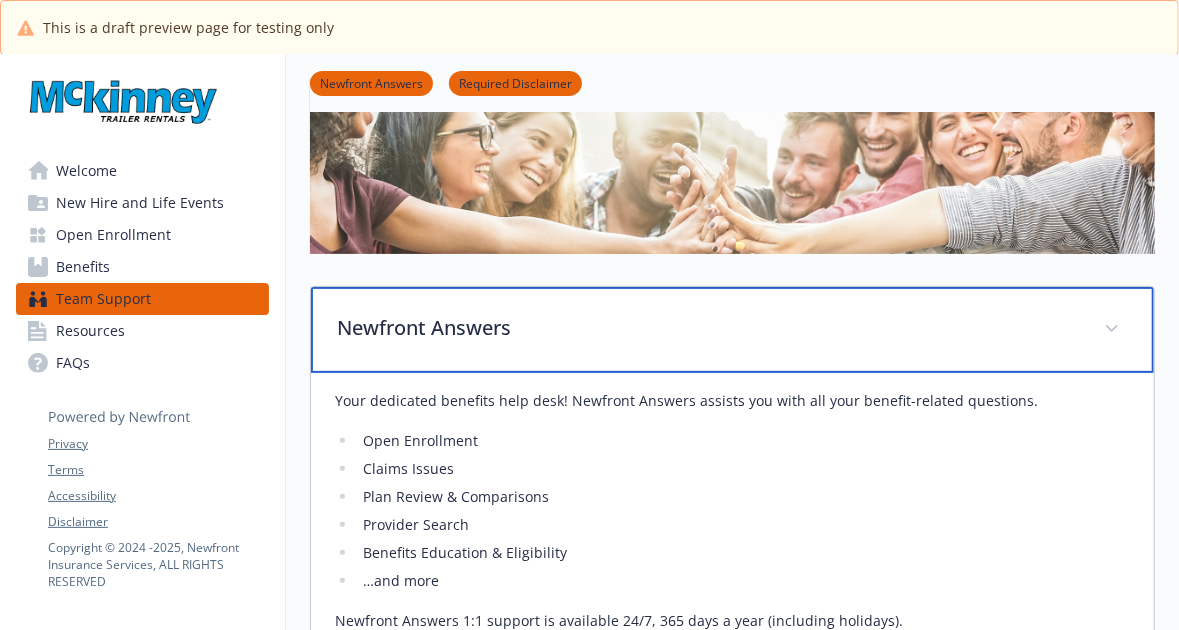 scroll, scrollTop: 329, scrollLeft: 15, axis: both 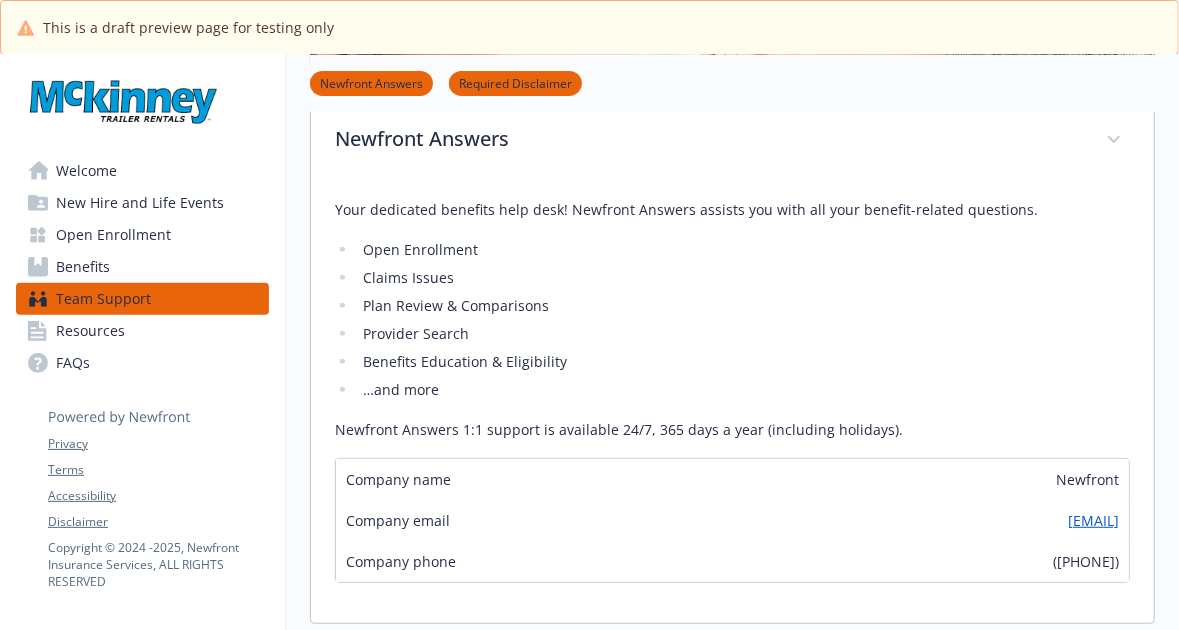 click on "Resources" at bounding box center (90, 331) 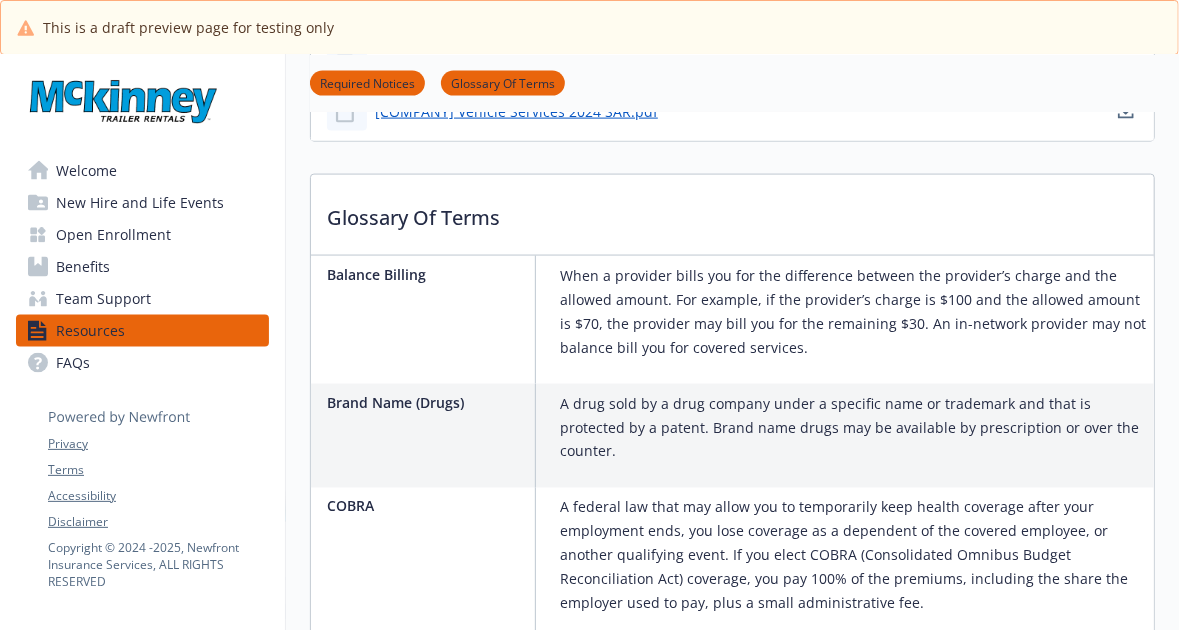 scroll, scrollTop: 1371, scrollLeft: 13, axis: both 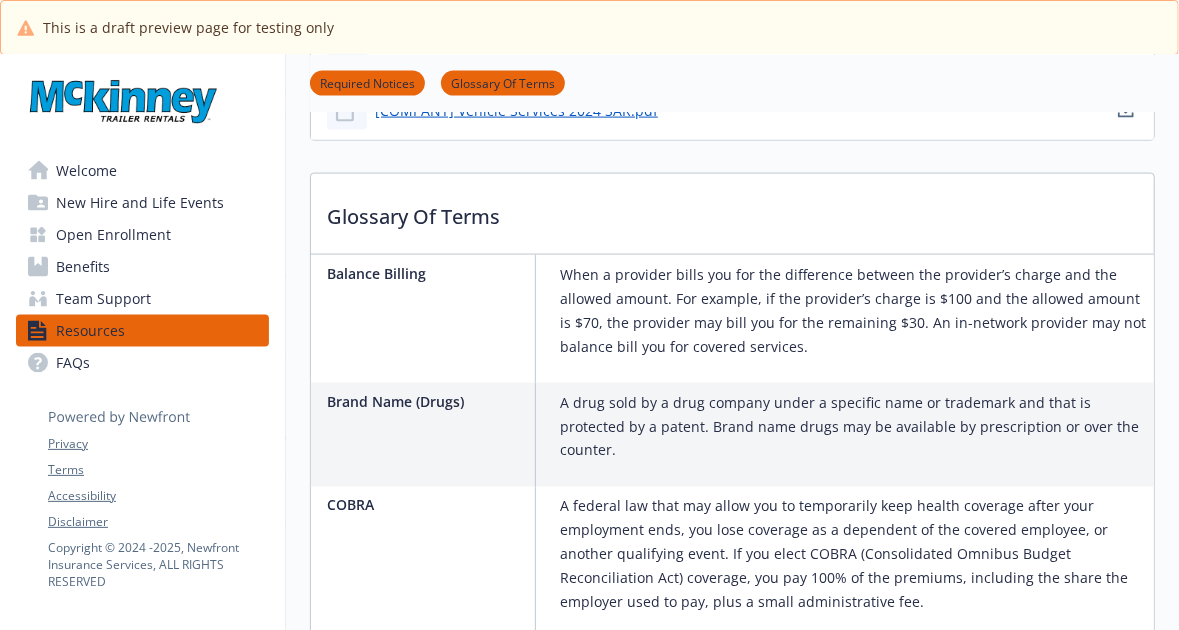 click on "FAQs" at bounding box center [142, 363] 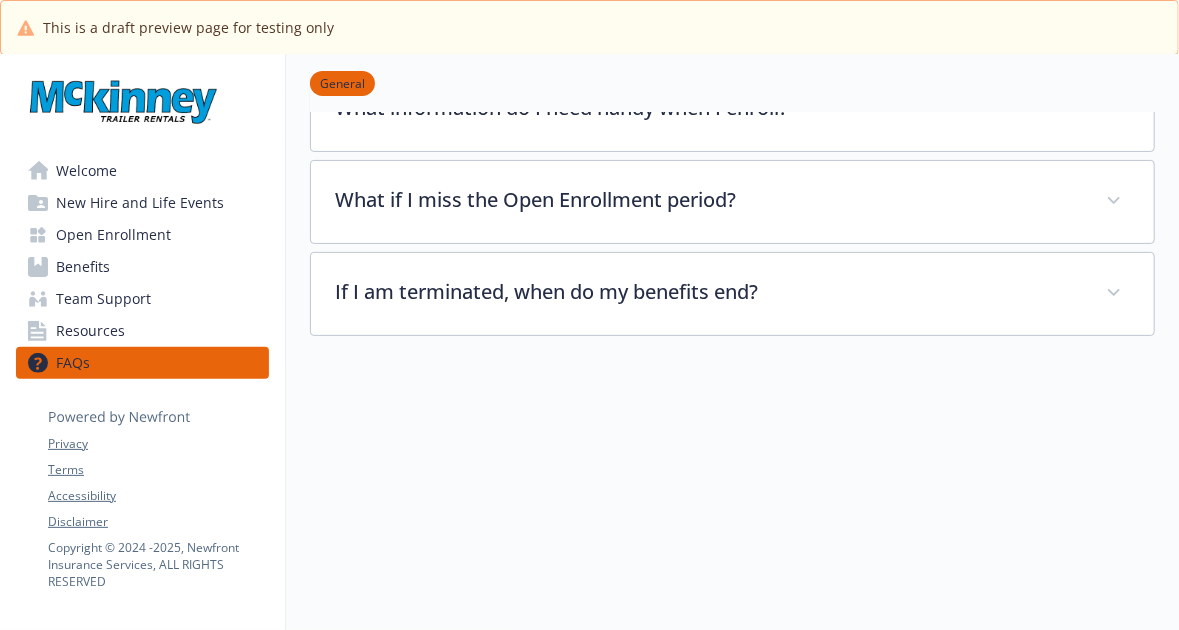 scroll, scrollTop: 0, scrollLeft: 0, axis: both 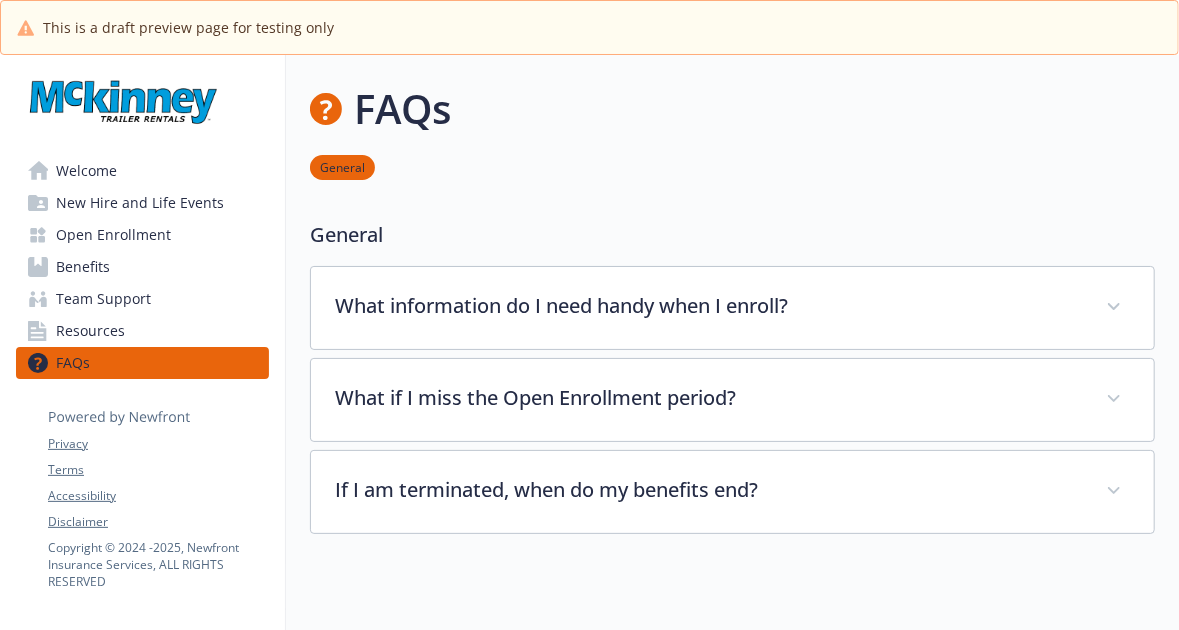 click on "Welcome" at bounding box center (86, 171) 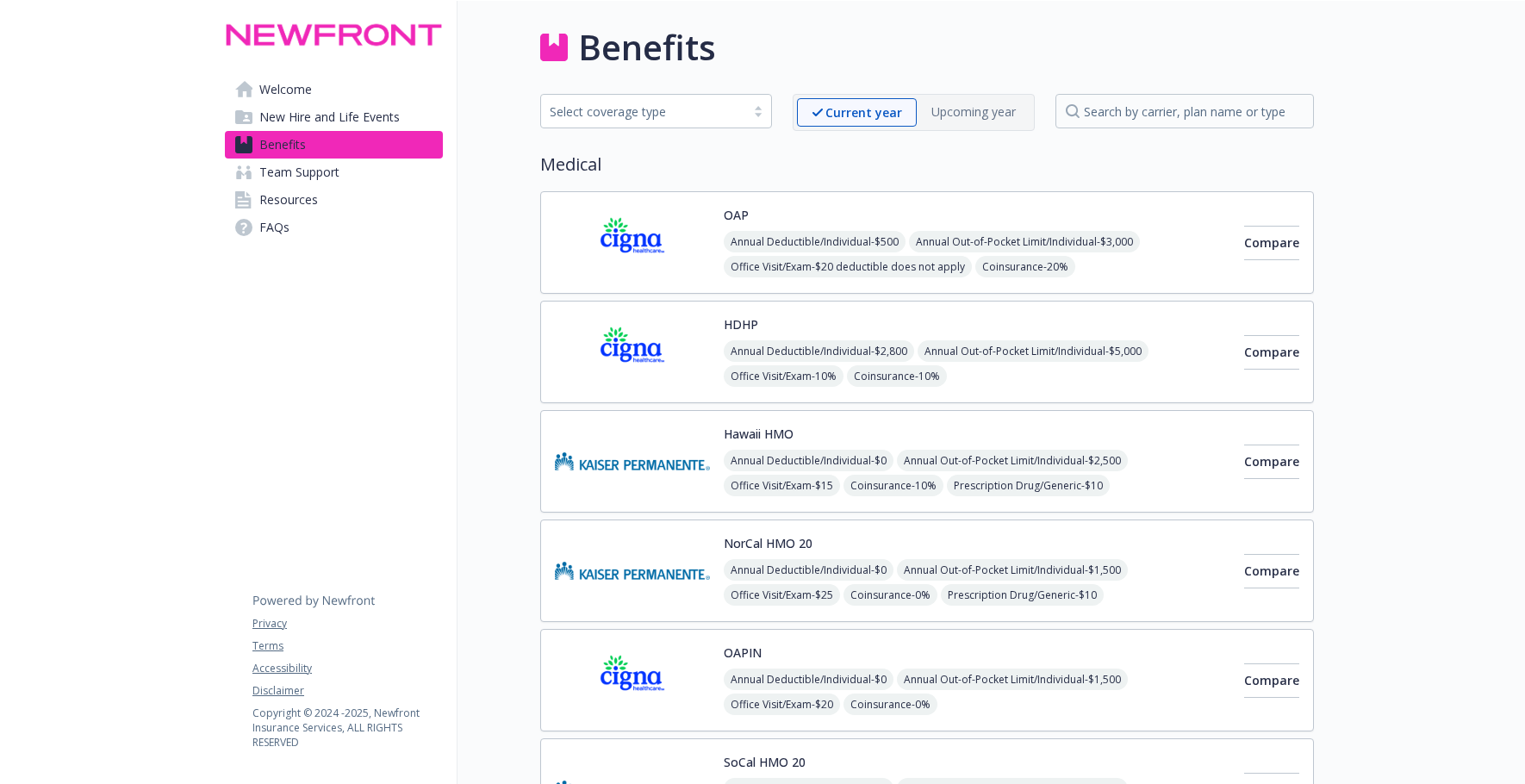 scroll, scrollTop: 0, scrollLeft: 0, axis: both 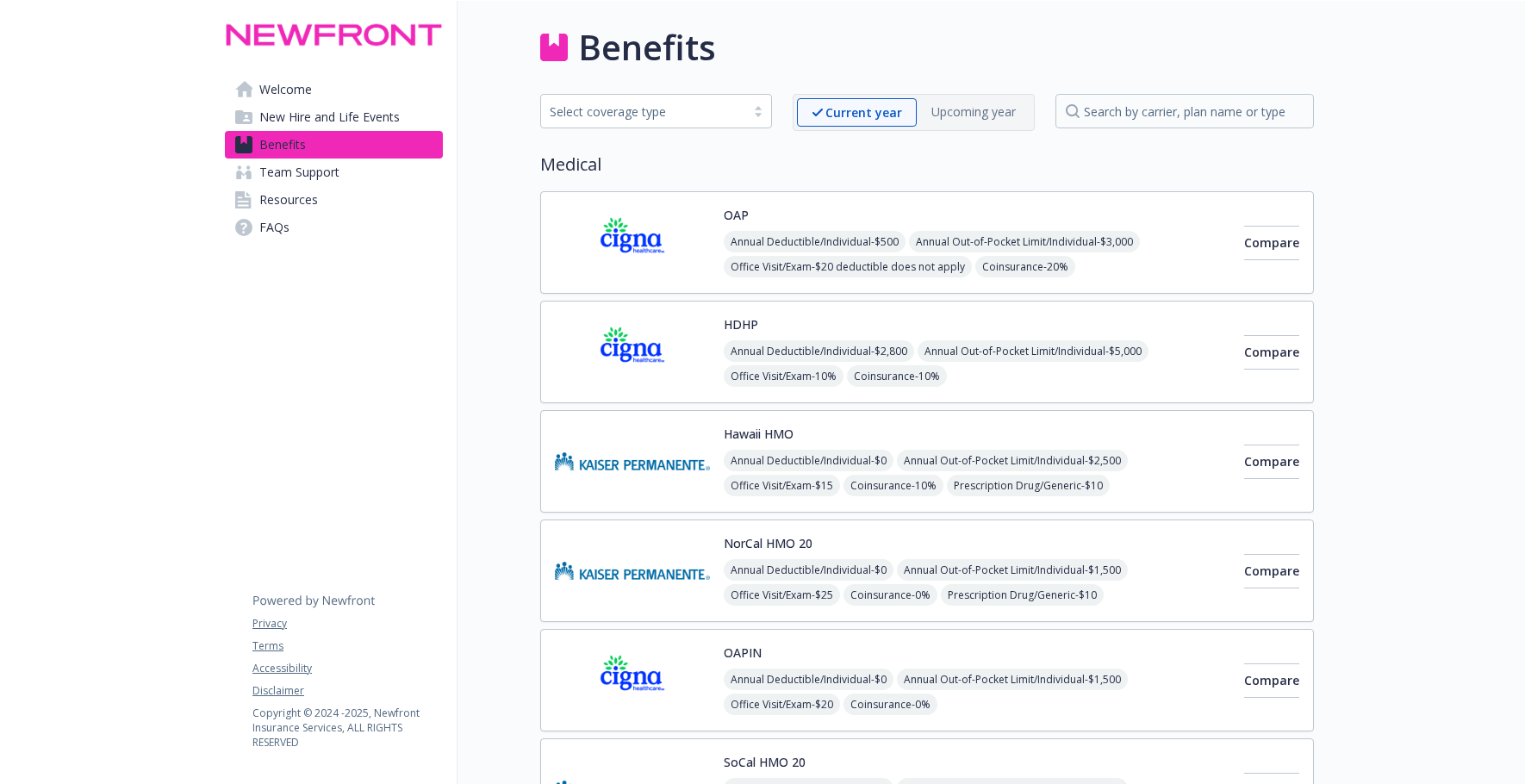 click on "Welcome New Hire and Life Events Benefits Team Support Resources FAQs Privacy Terms Accessibility Disclaimer Copyright © 2024 -  2025 , Newfront Insurance Services, ALL RIGHTS RESERVED" at bounding box center (334, 2690) 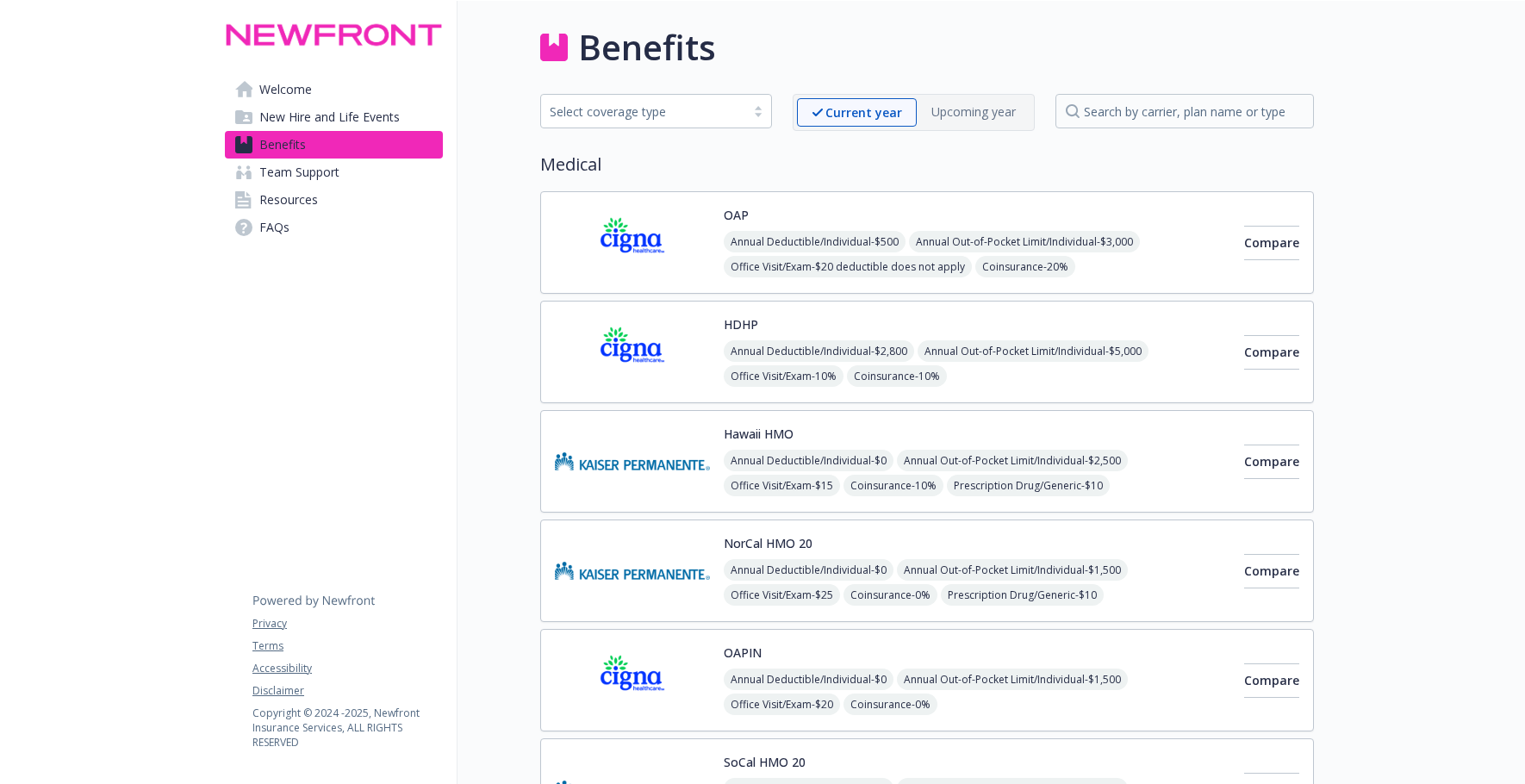 click on "Welcome New Hire and Life Events Benefits Team Support Resources FAQs Privacy Terms Accessibility Disclaimer Copyright © 2024 -  2025 , Newfront Insurance Services, ALL RIGHTS RESERVED" at bounding box center [334, 2690] 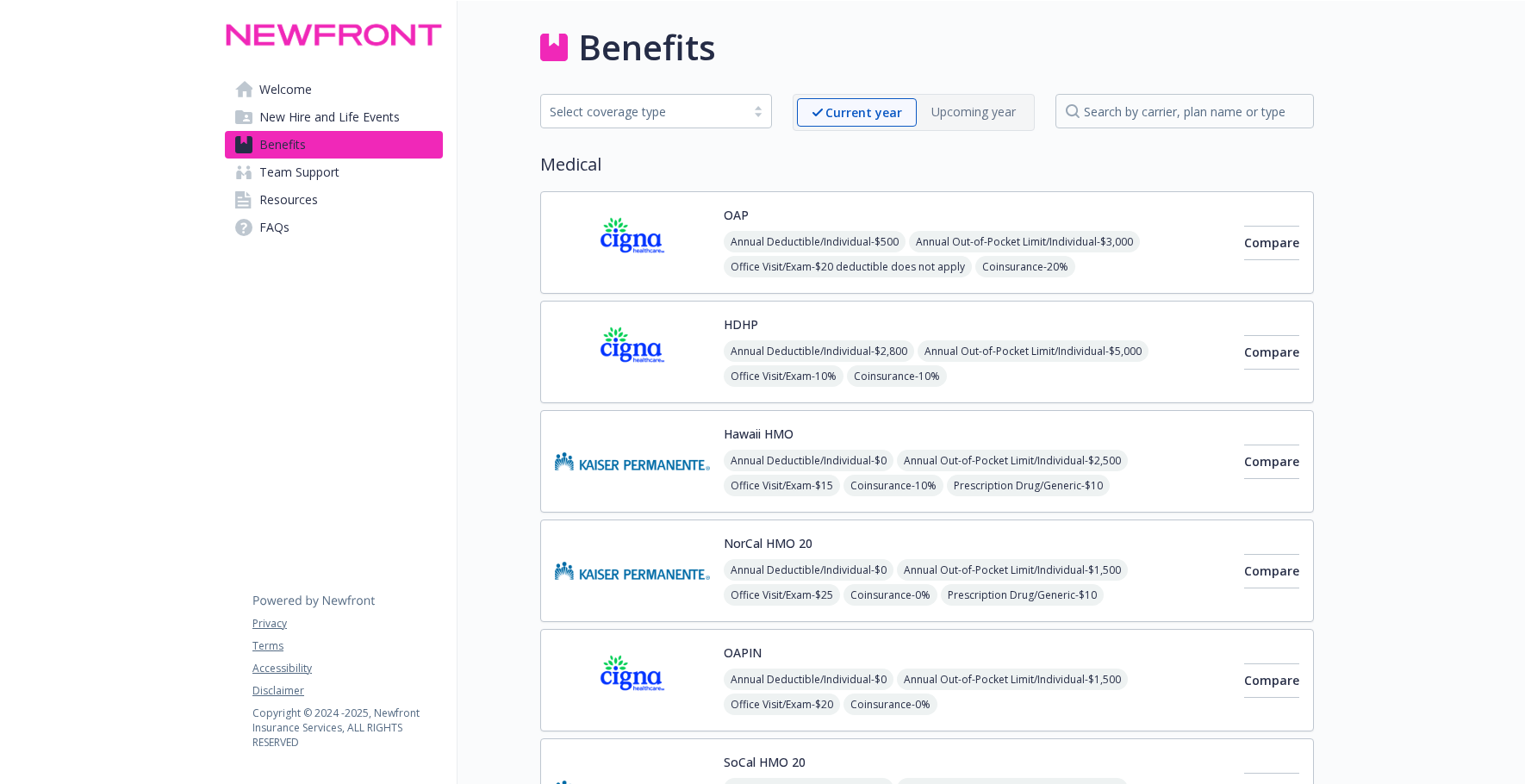 click on "Welcome New Hire and Life Events Benefits Team Support Resources FAQs Privacy Terms Accessibility Disclaimer Copyright © 2024 -  2025 , Newfront Insurance Services, ALL RIGHTS RESERVED" at bounding box center [334, 2690] 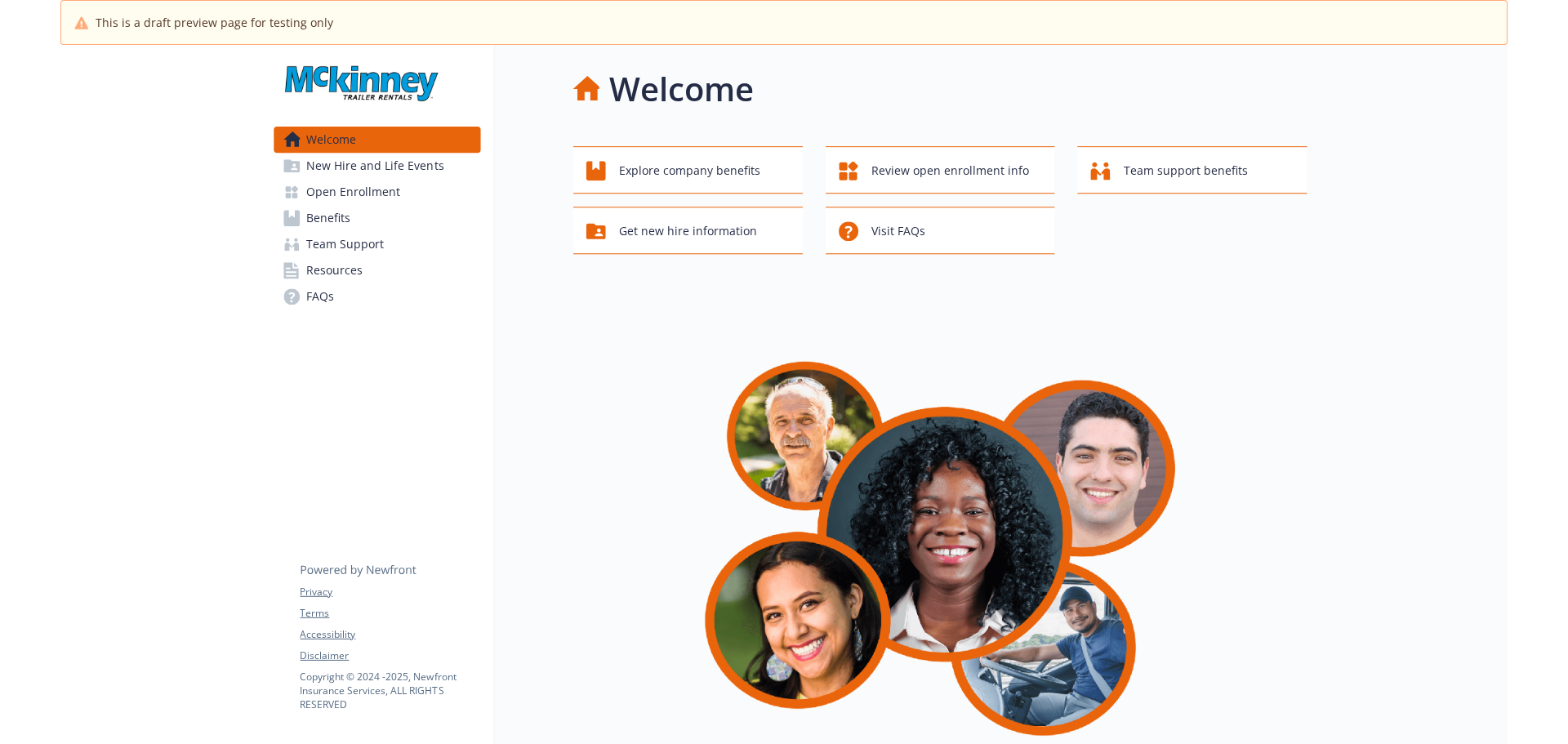 scroll, scrollTop: 0, scrollLeft: 0, axis: both 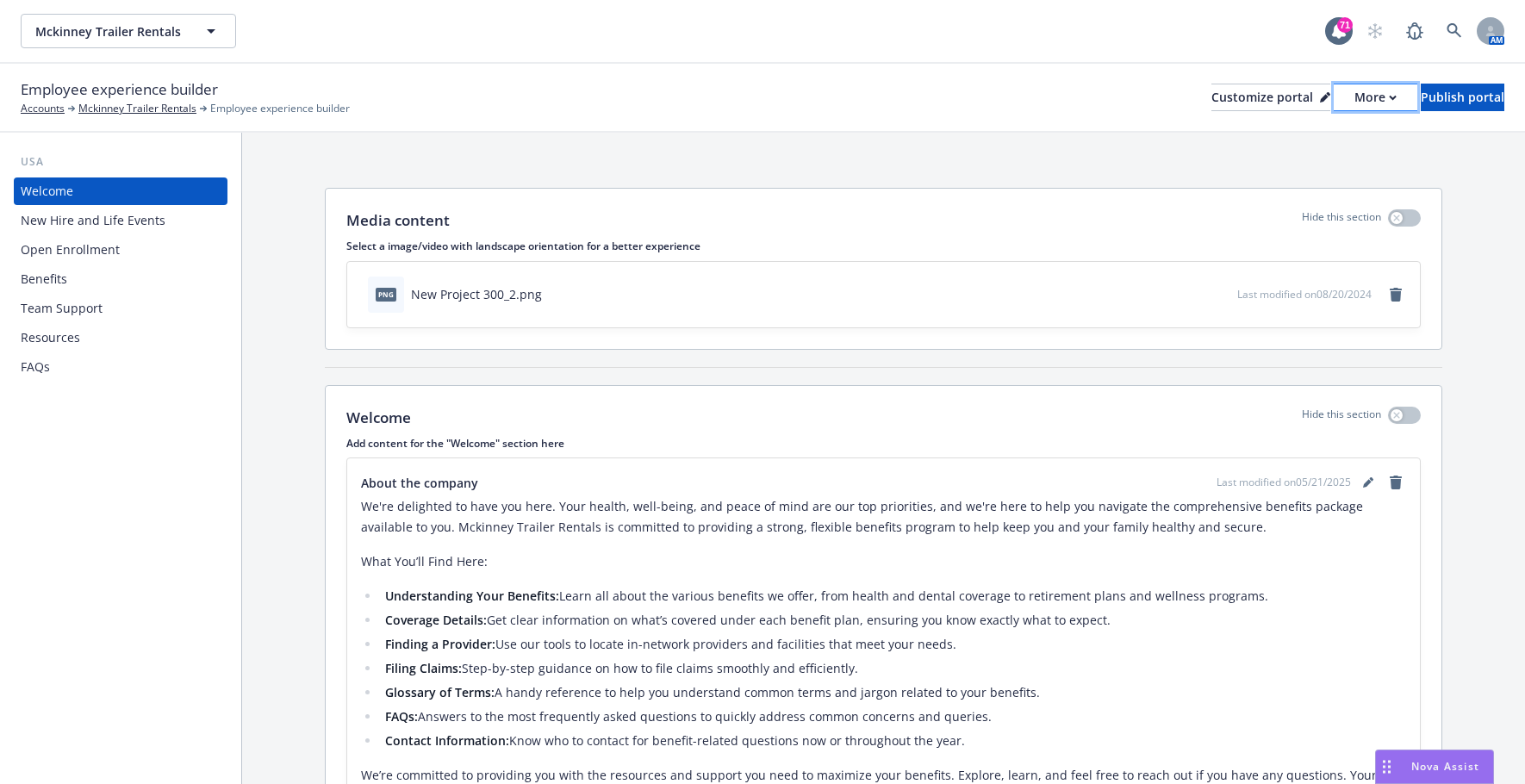 click on "More" at bounding box center (1375, 97) 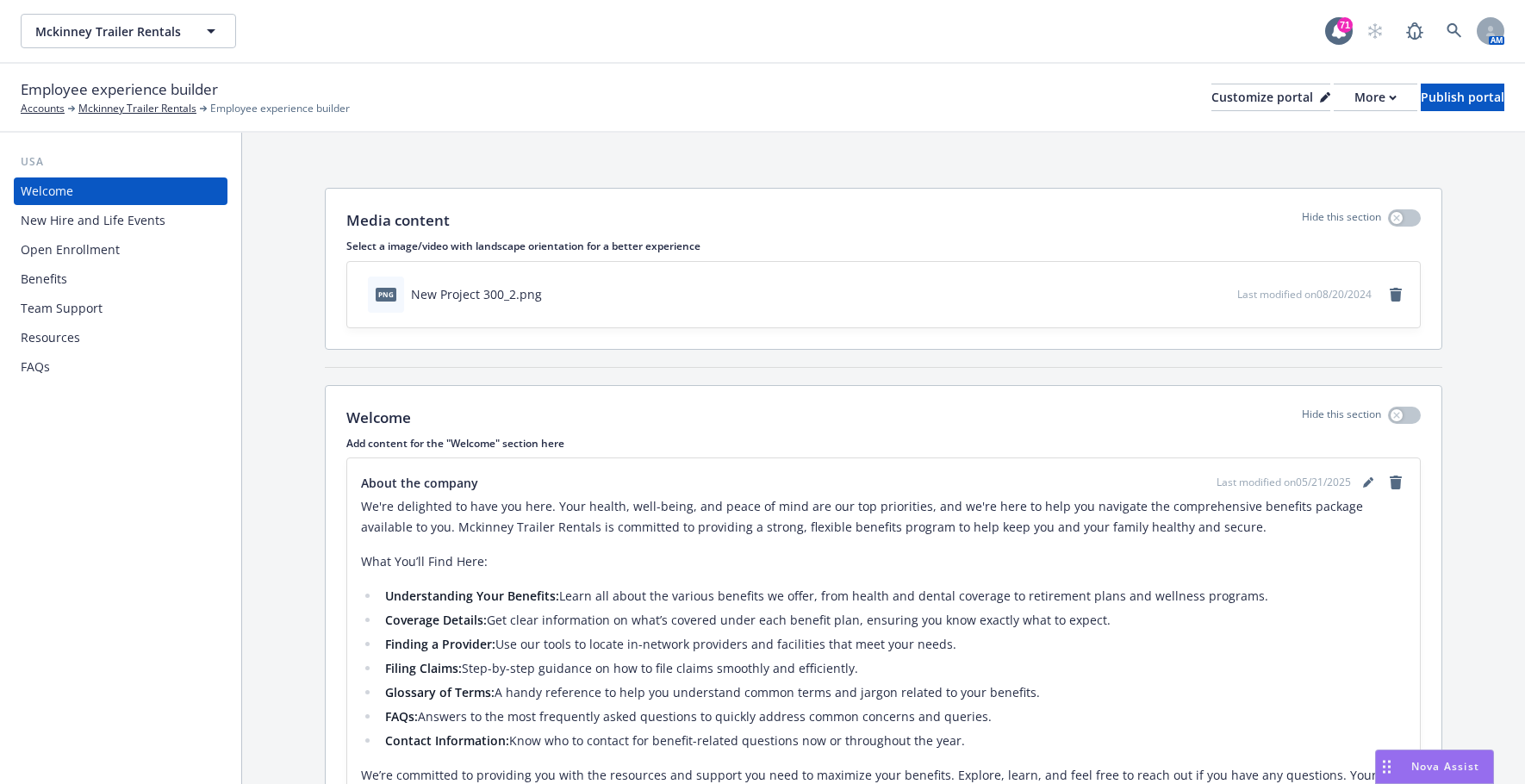 drag, startPoint x: 65, startPoint y: 464, endPoint x: 78, endPoint y: 480, distance: 20.615528 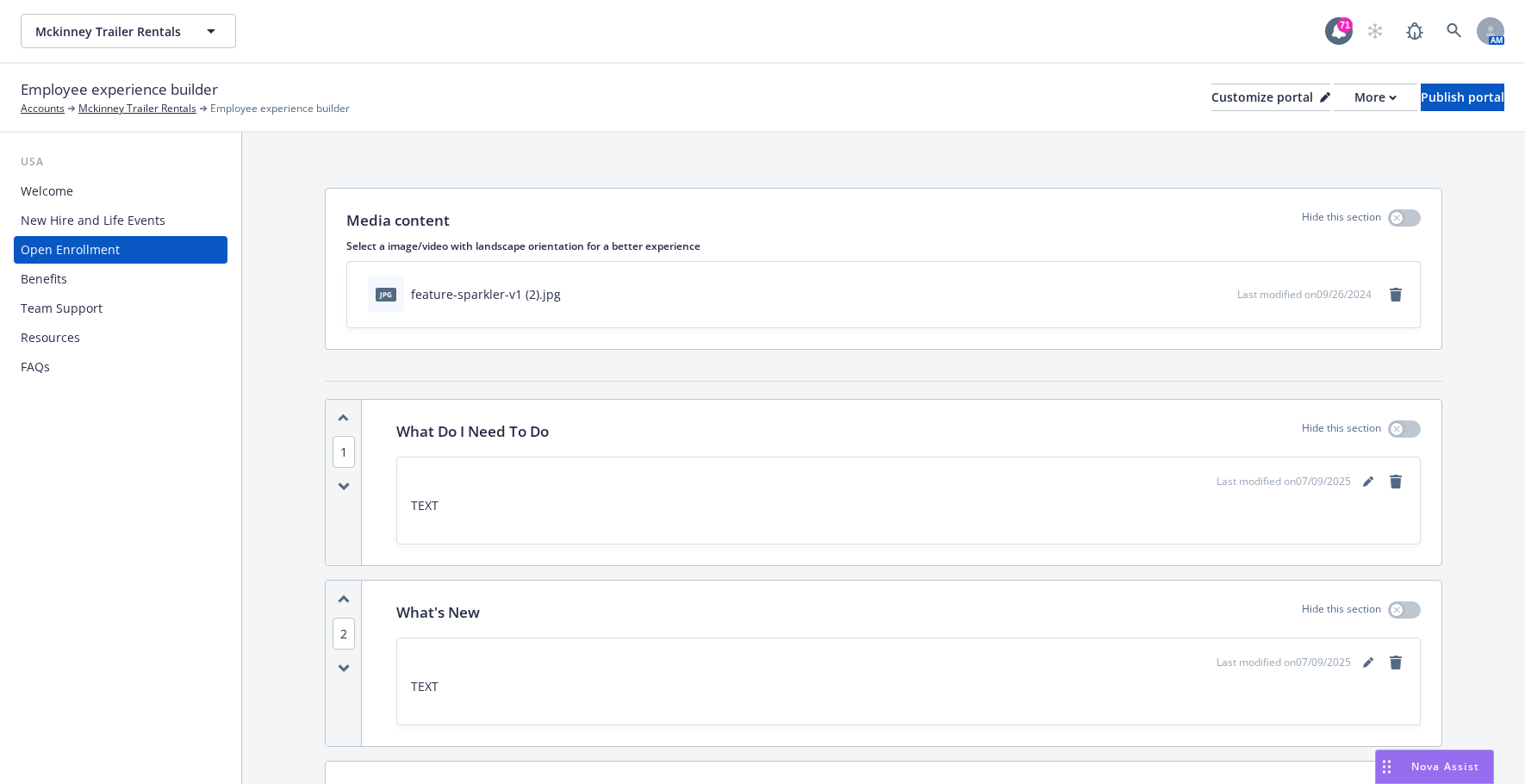 click on "TEXT" at bounding box center [908, 506] 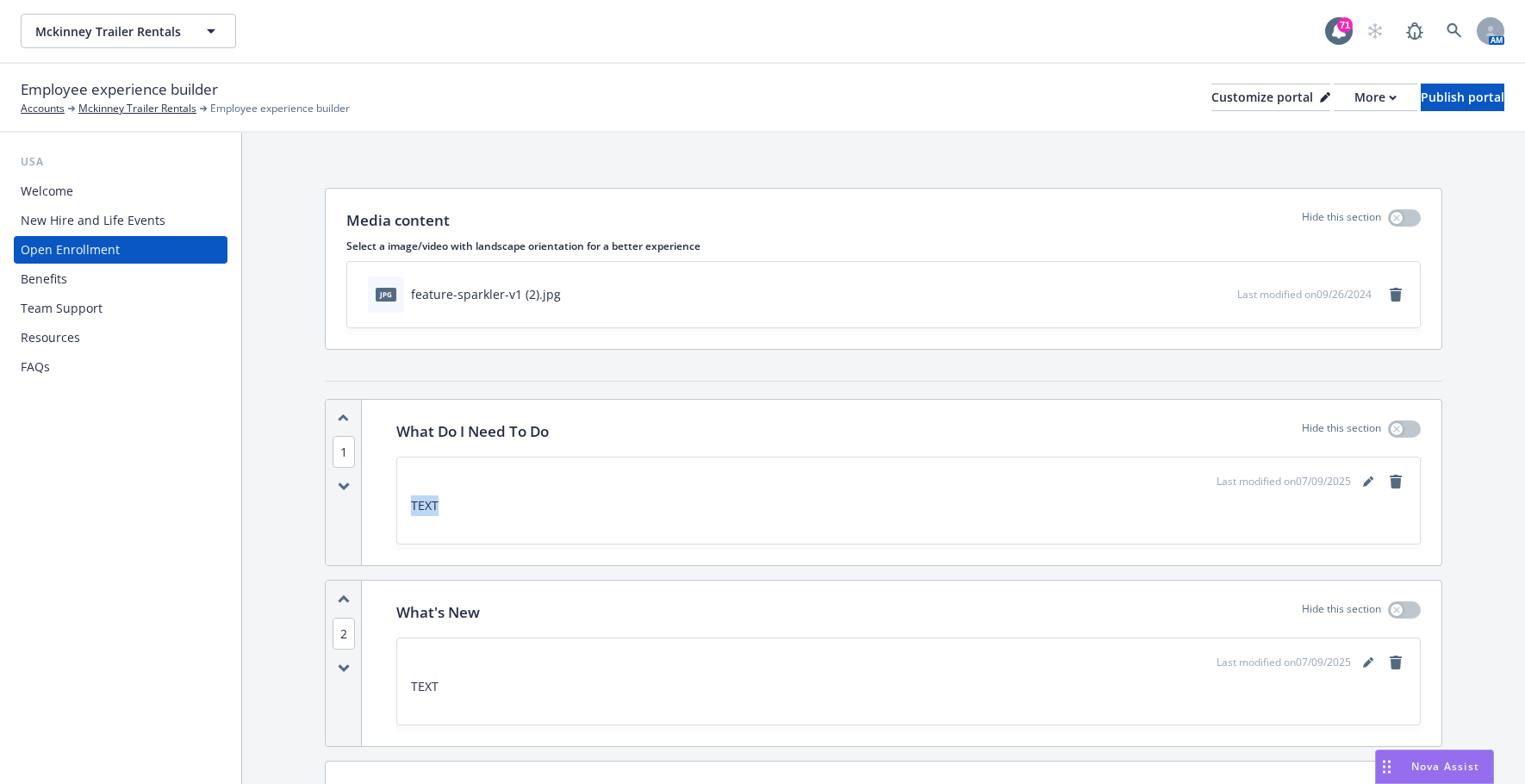 drag, startPoint x: 411, startPoint y: 506, endPoint x: 456, endPoint y: 519, distance: 46.840154 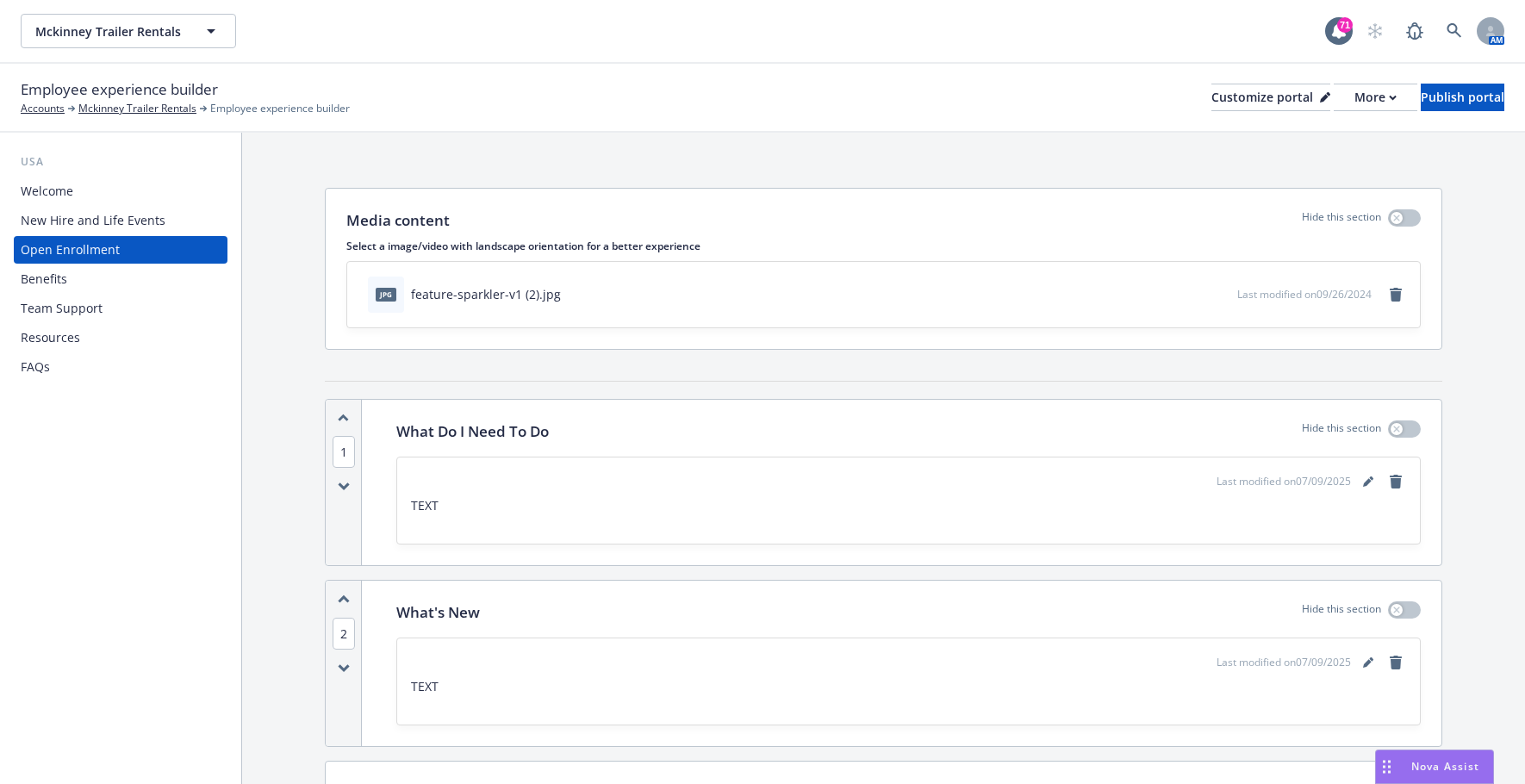 click on "TEXT" at bounding box center [908, 506] 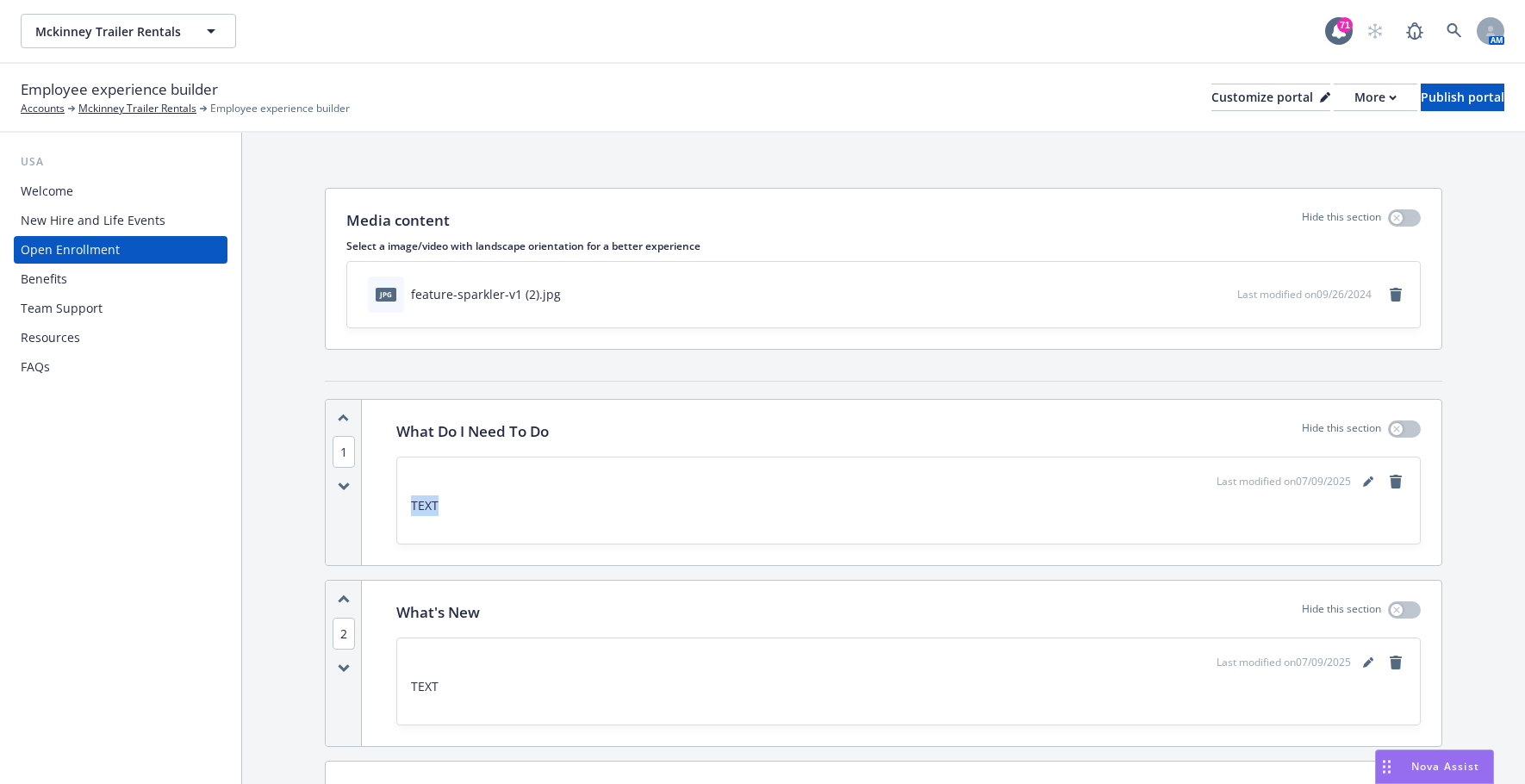 drag, startPoint x: 414, startPoint y: 506, endPoint x: 451, endPoint y: 518, distance: 38.897301 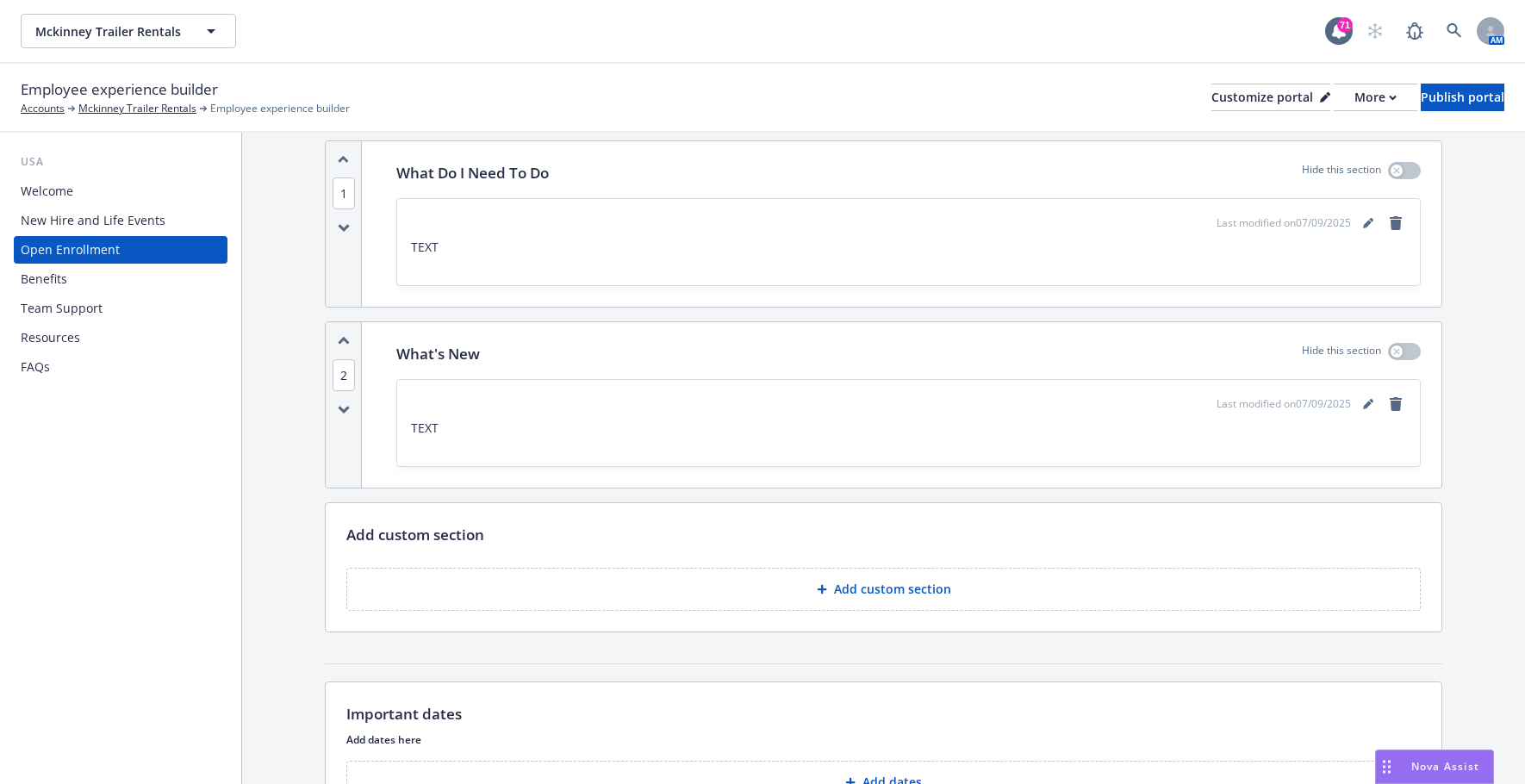 click on "Last modified on  07/09/2025 TEXT" at bounding box center [908, 423] 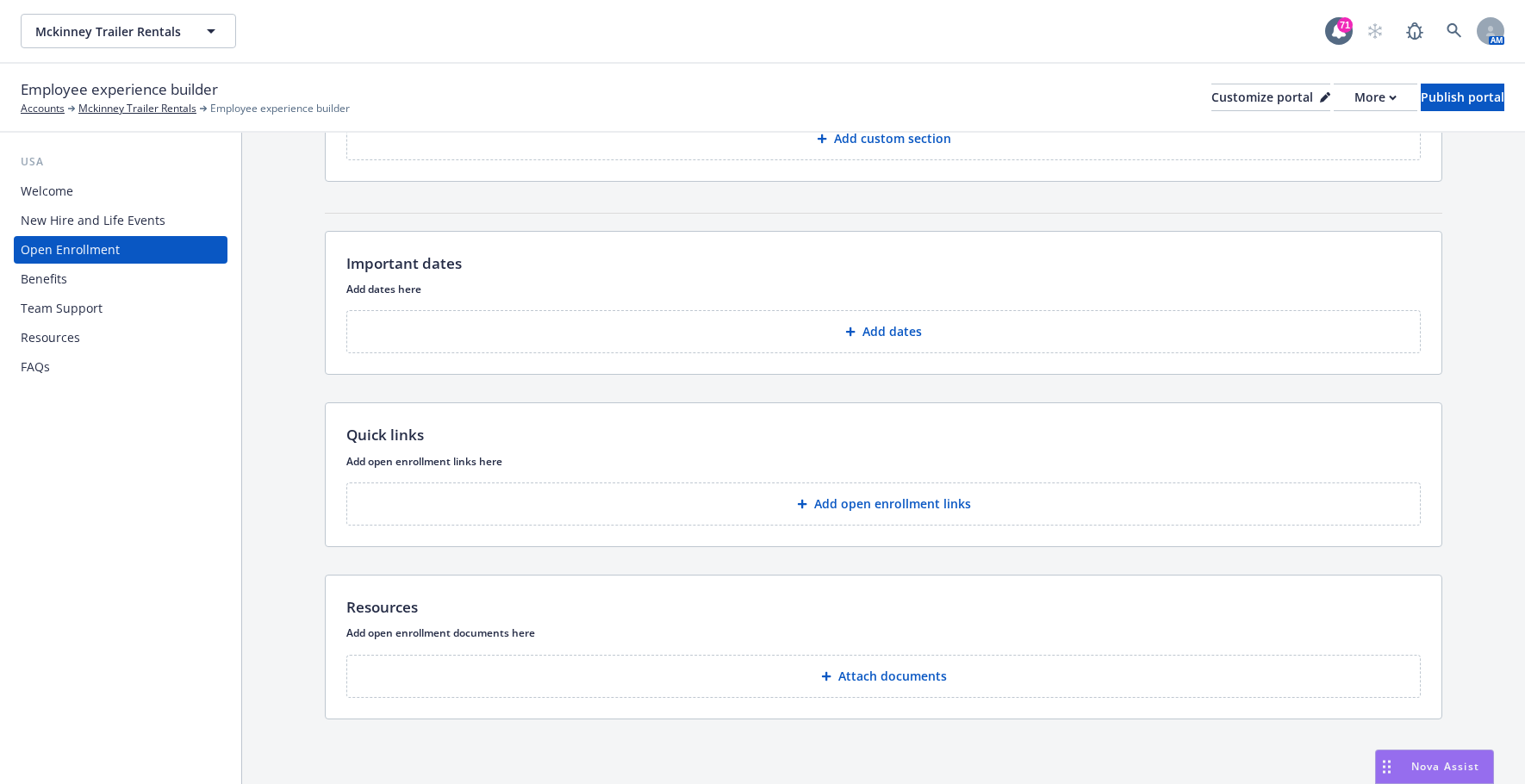 scroll, scrollTop: 713, scrollLeft: 0, axis: vertical 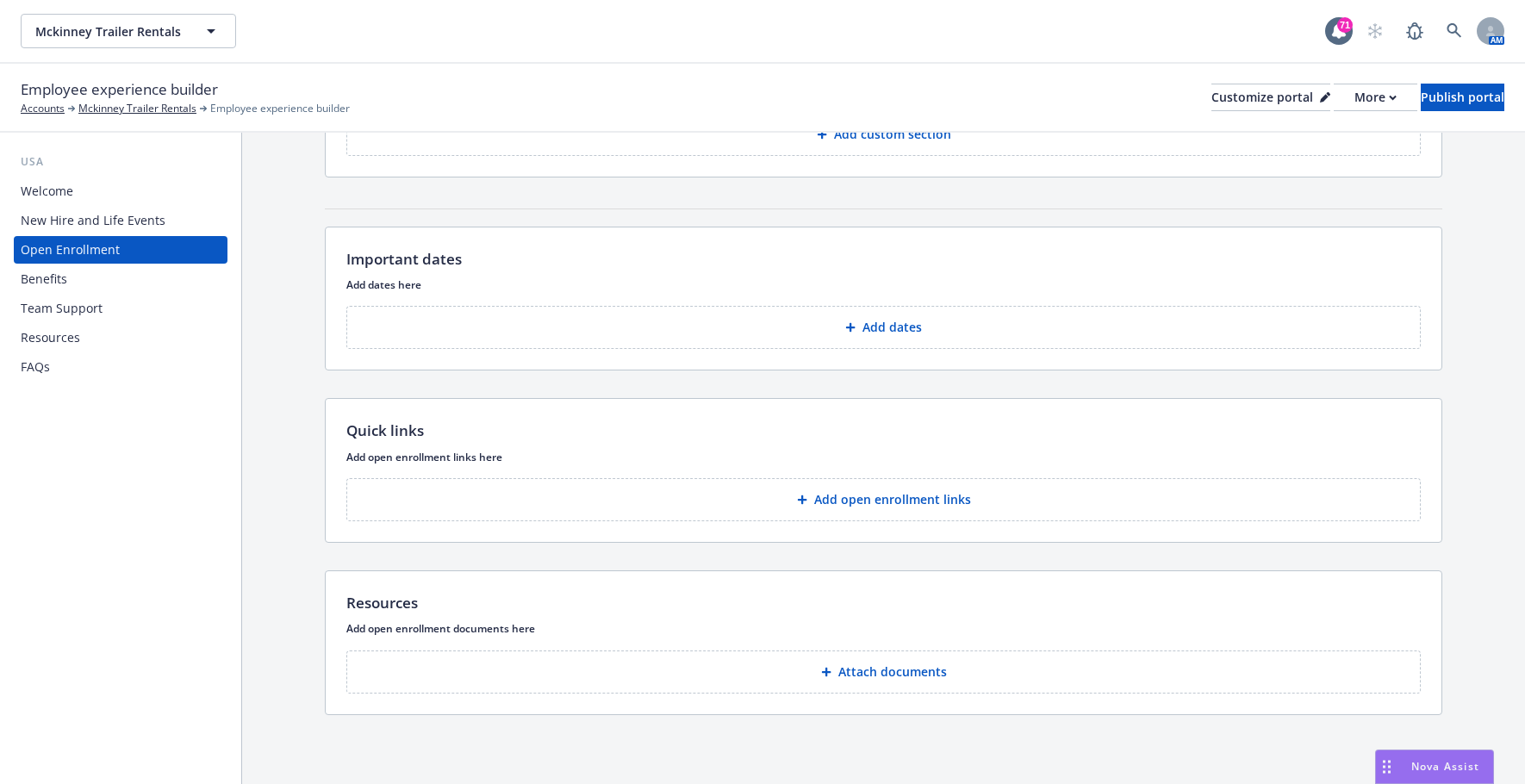 click on "USA Welcome New Hire and Life Events Open Enrollment Benefits Team Support Resources FAQs" at bounding box center [121, 458] 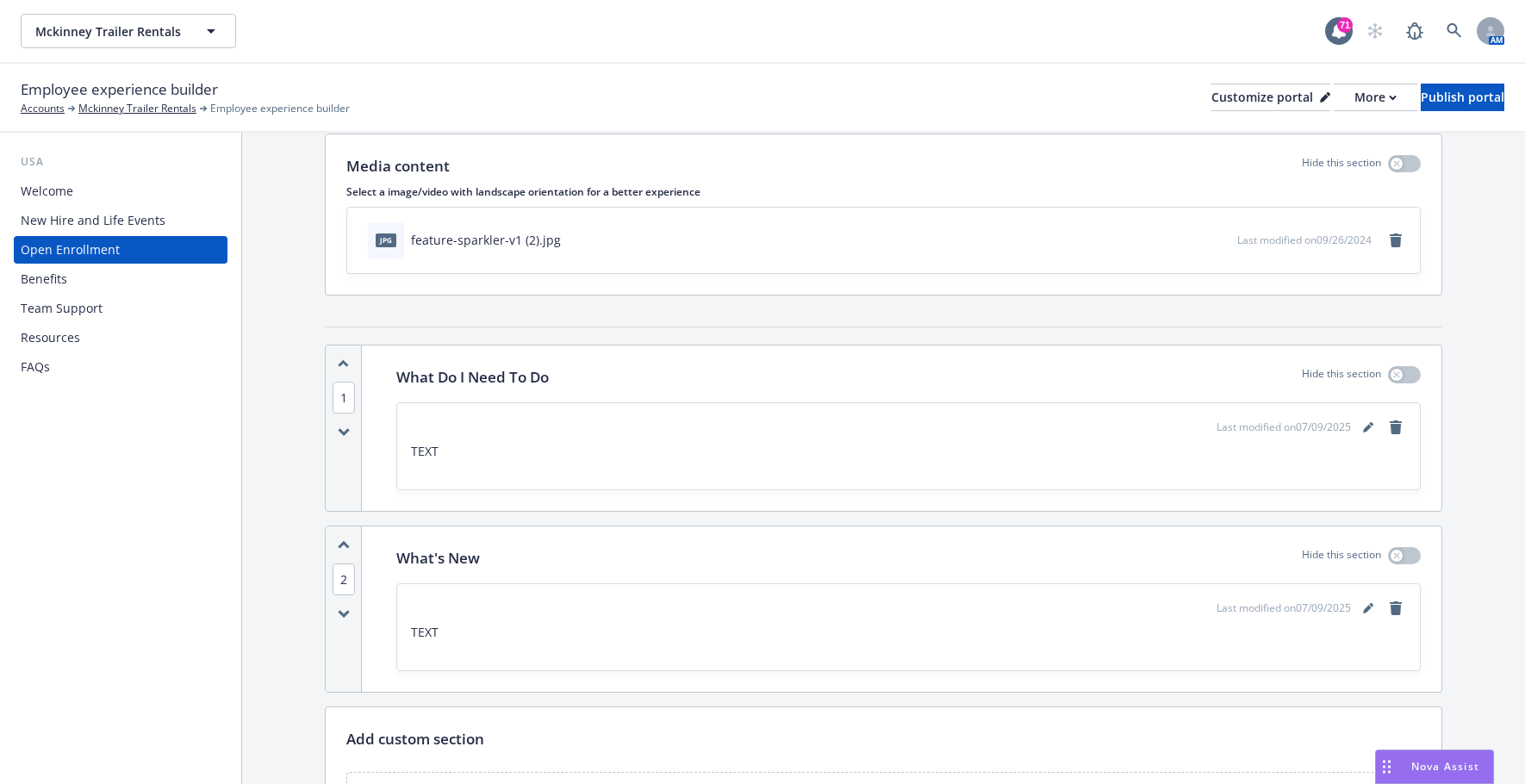 scroll, scrollTop: 0, scrollLeft: 0, axis: both 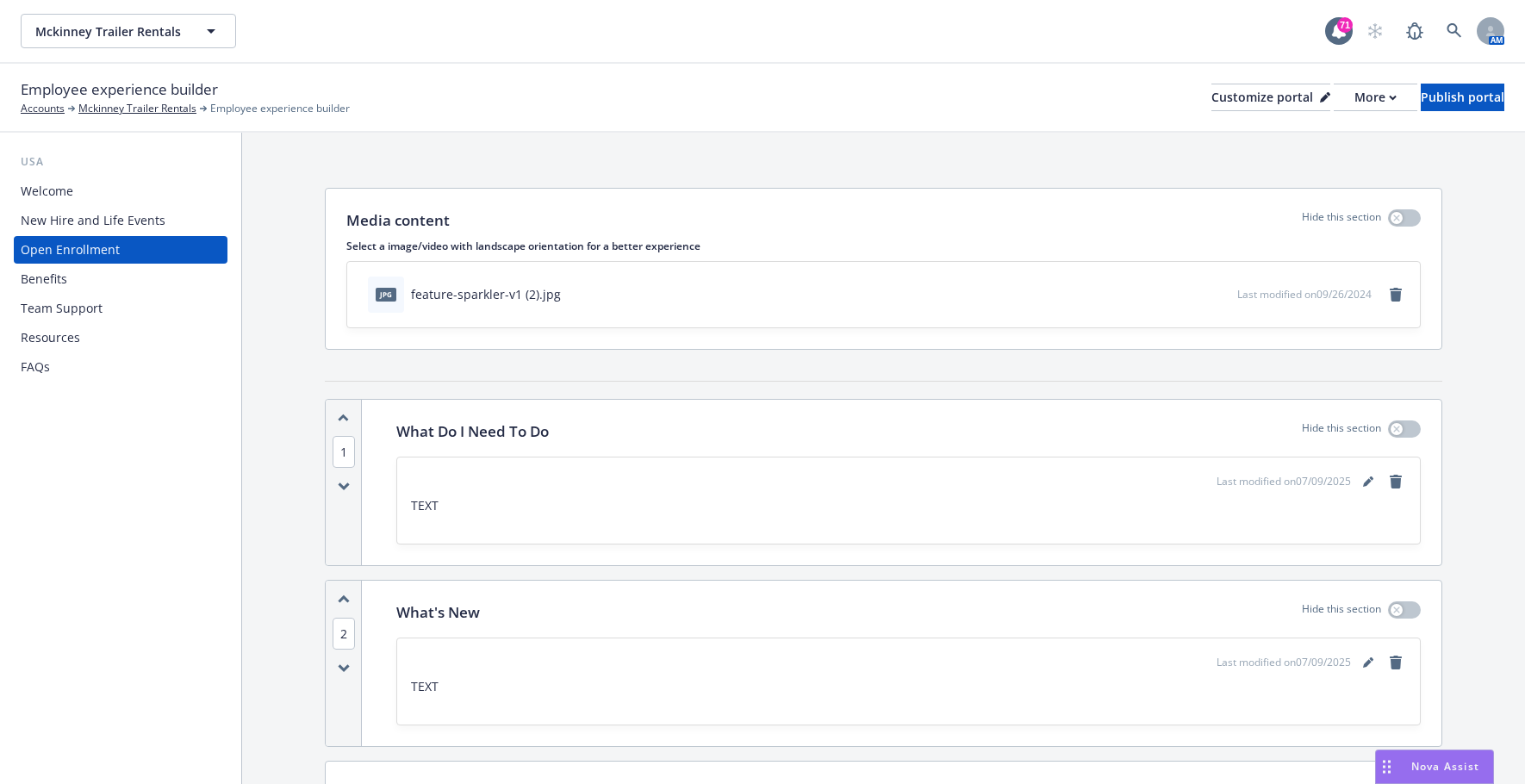click on "Open Enrollment" at bounding box center [70, 250] 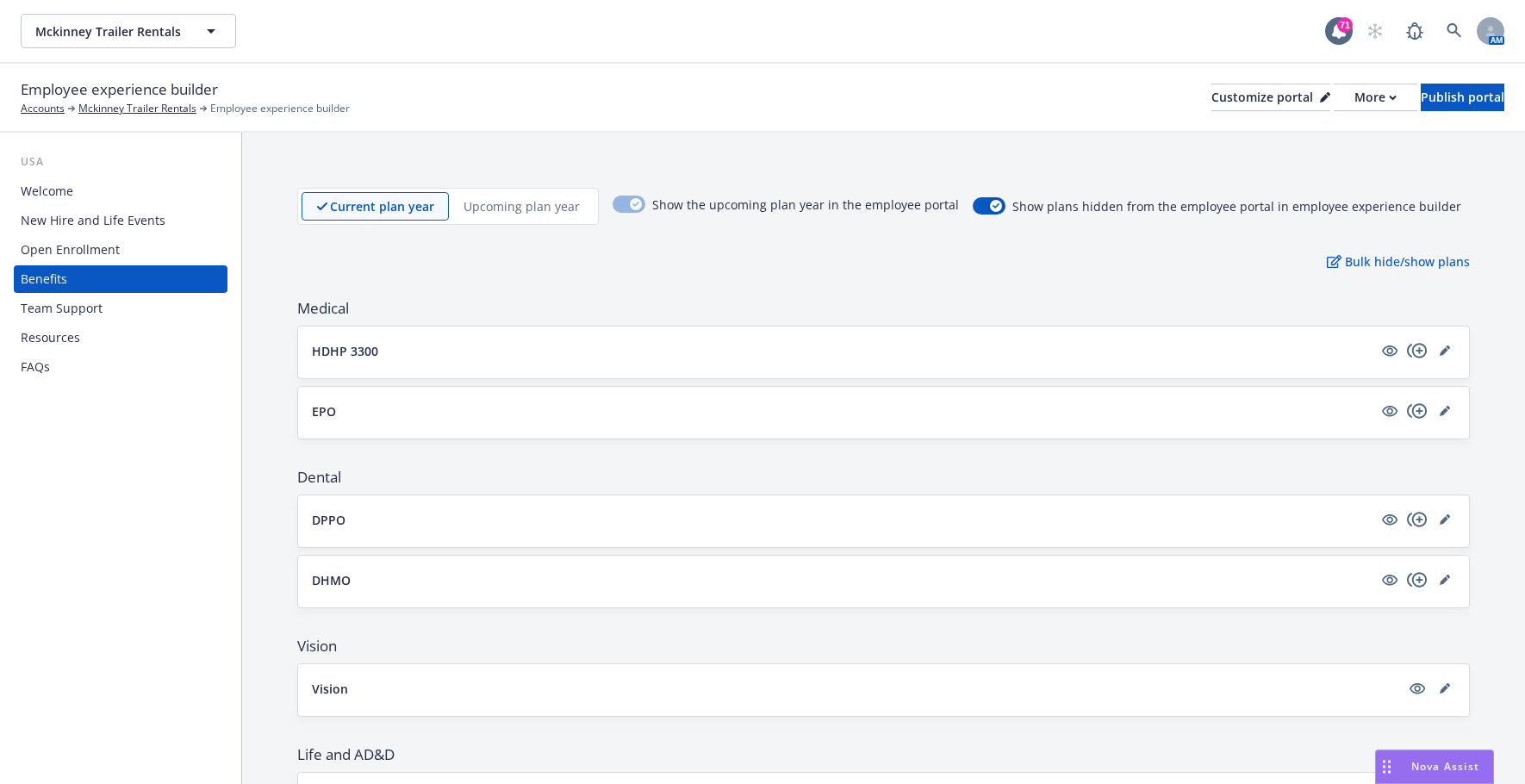 click on "Upcoming plan year" at bounding box center (521, 206) 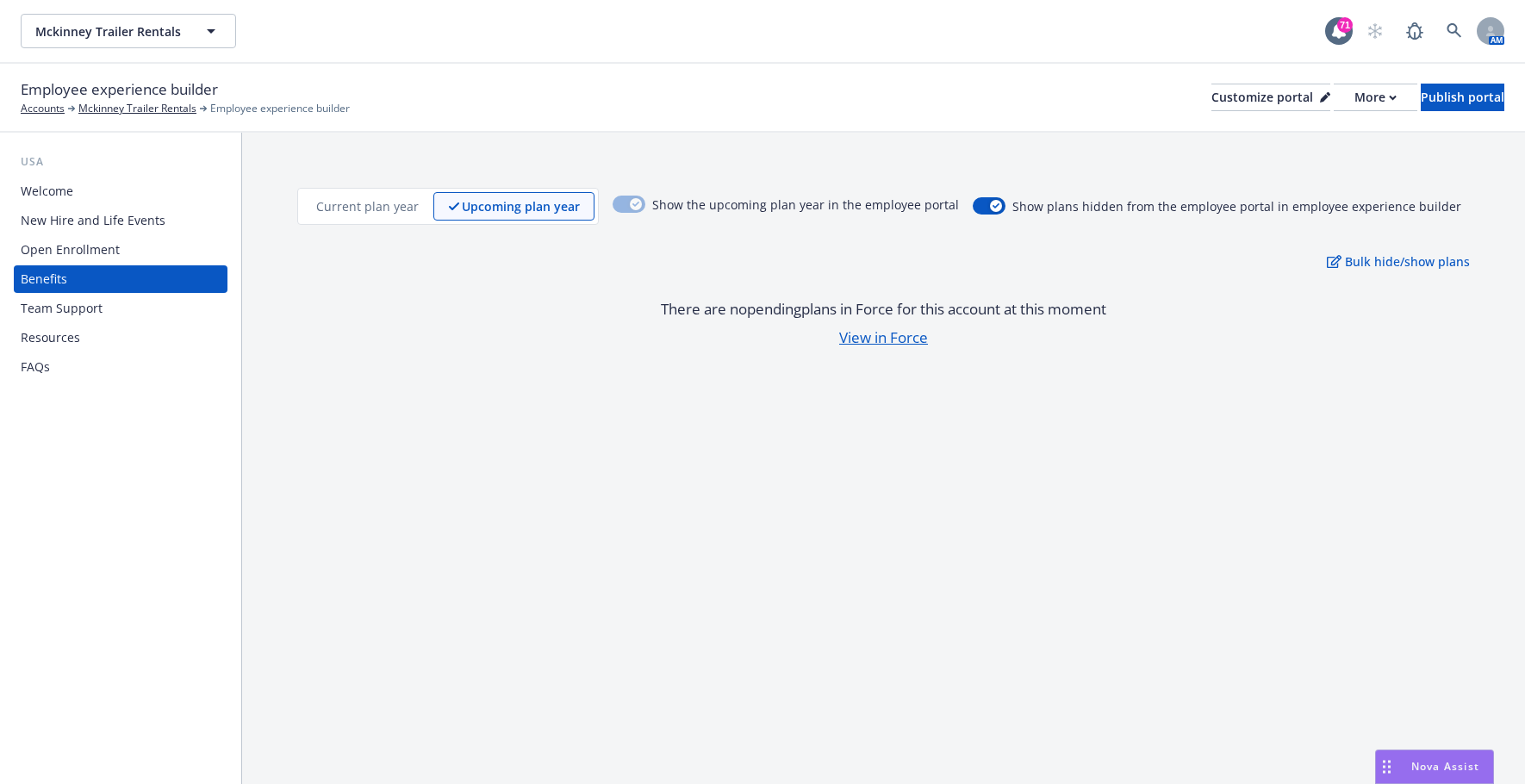 click on "Current plan year" at bounding box center (367, 206) 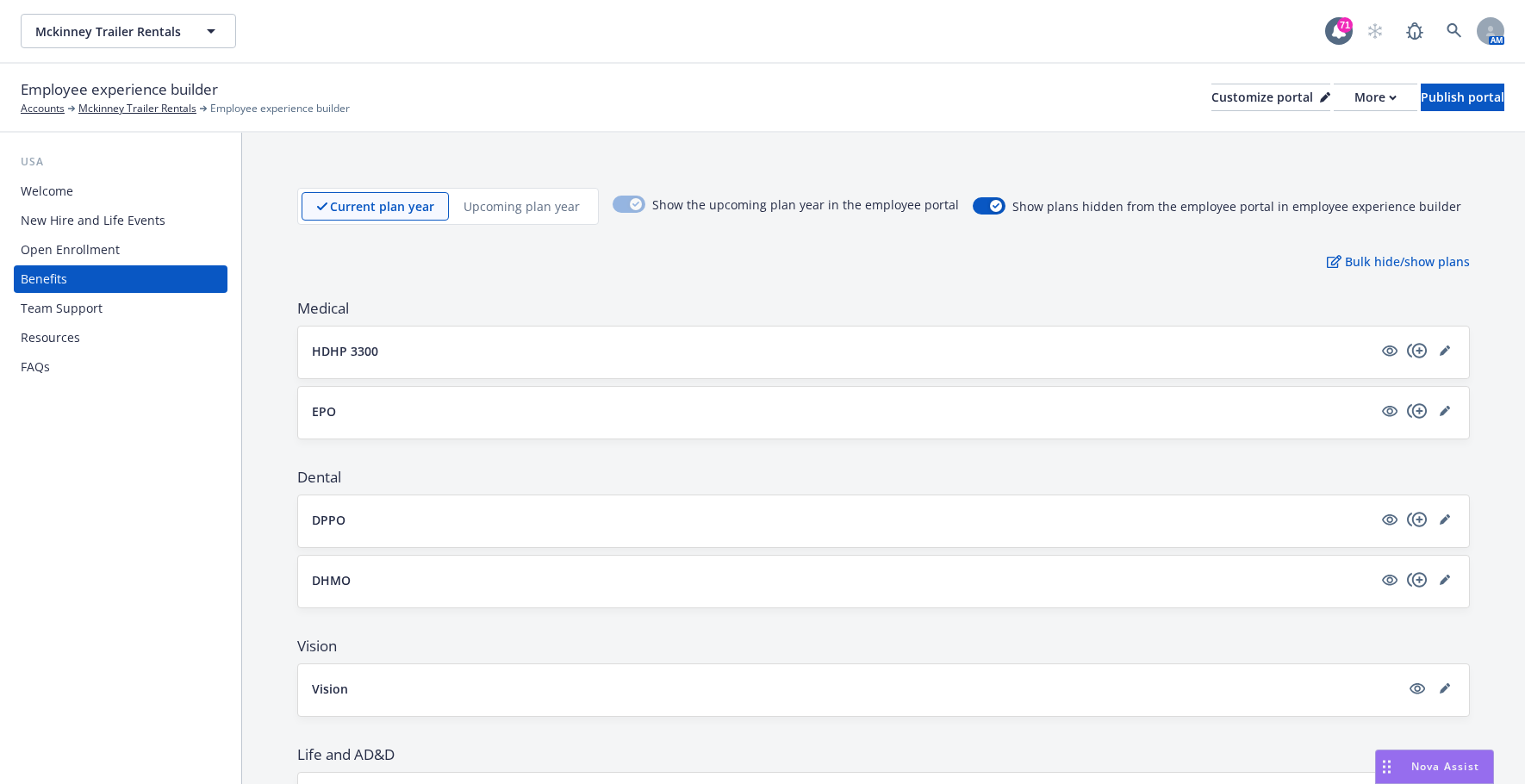 click on "Upcoming plan year" at bounding box center [521, 206] 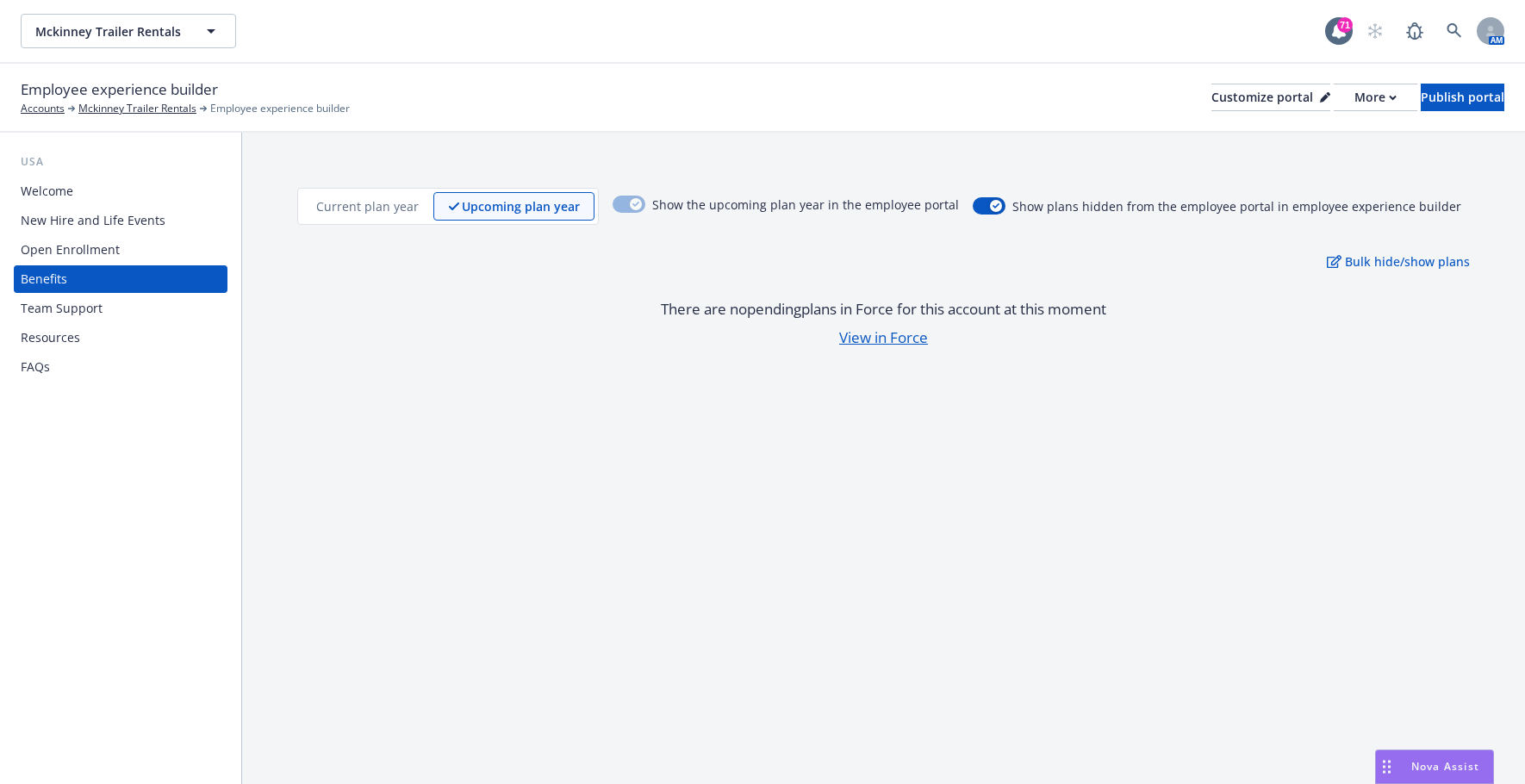click on "Current plan year" at bounding box center [367, 206] 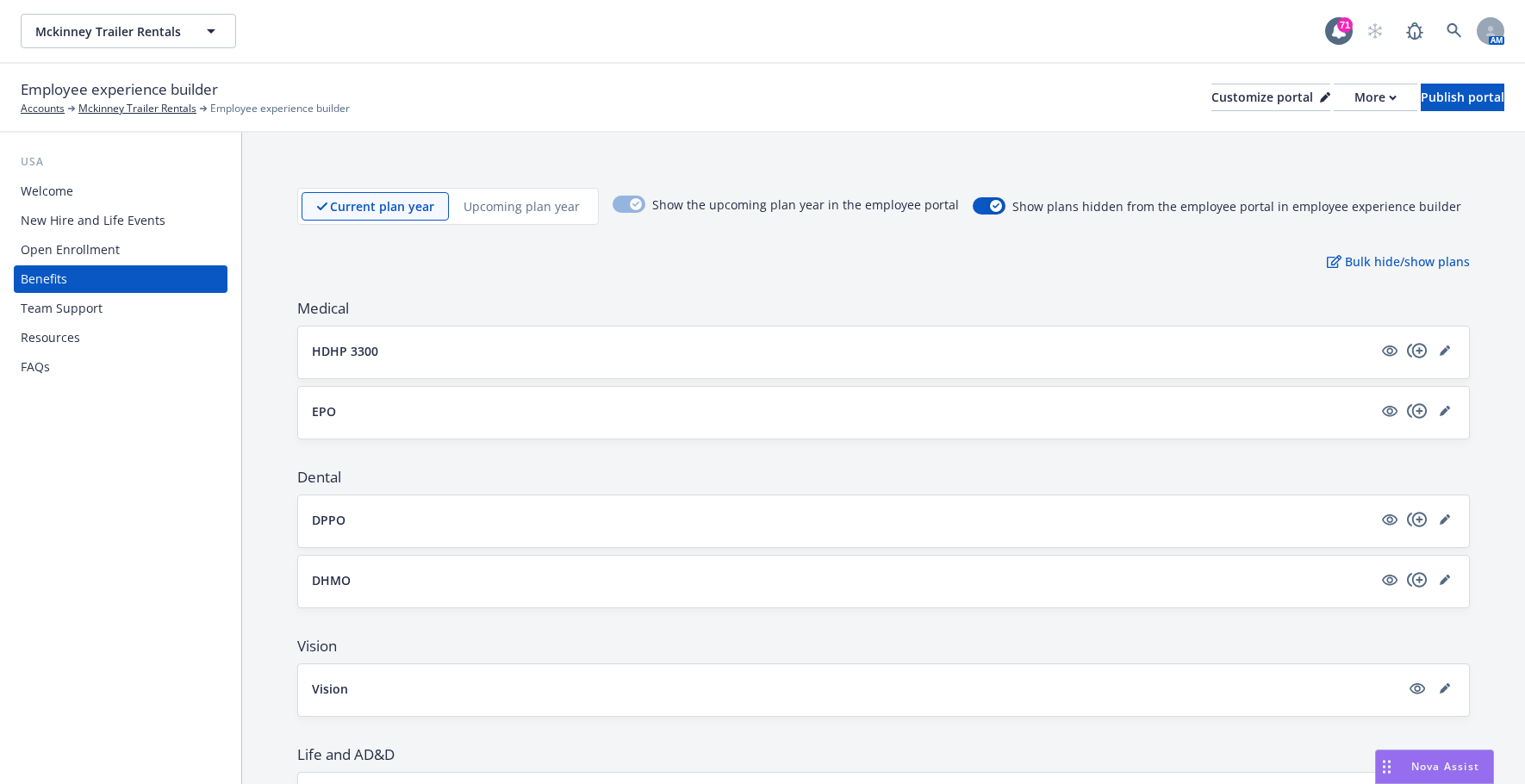 click on "Bulk hide/show plans" at bounding box center (883, 261) 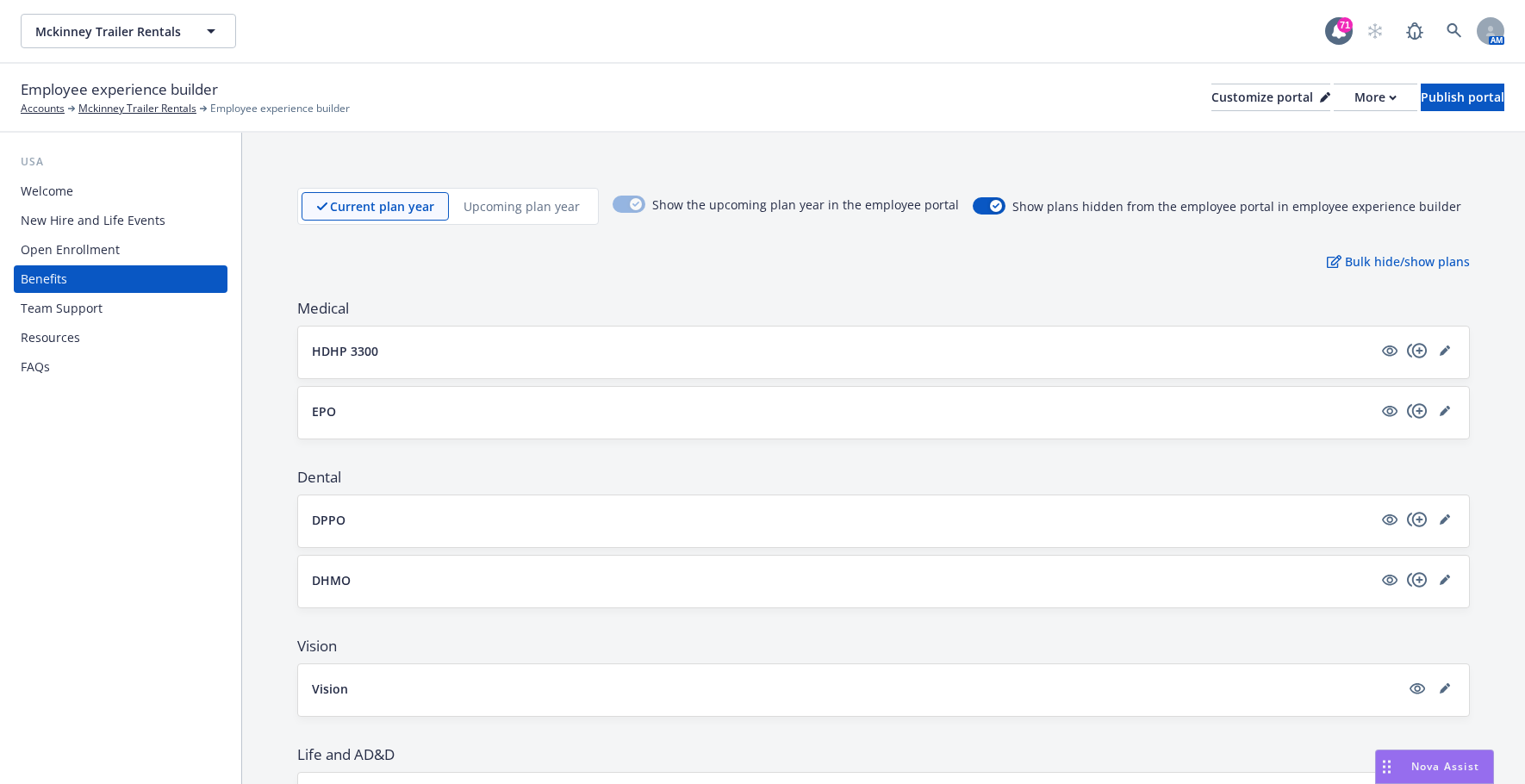 click on "Upcoming plan year" at bounding box center [521, 206] 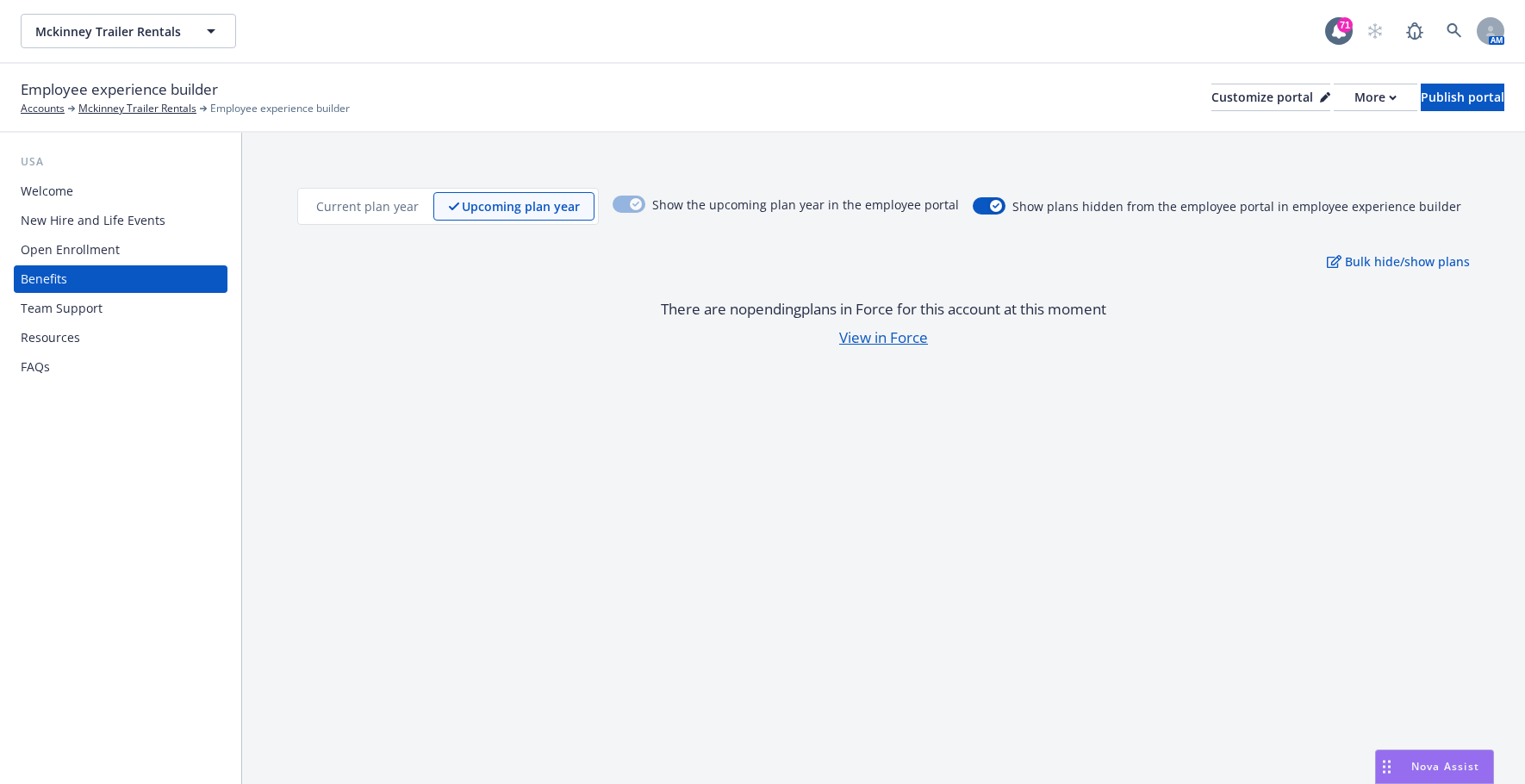 click on "Current plan year" at bounding box center [367, 206] 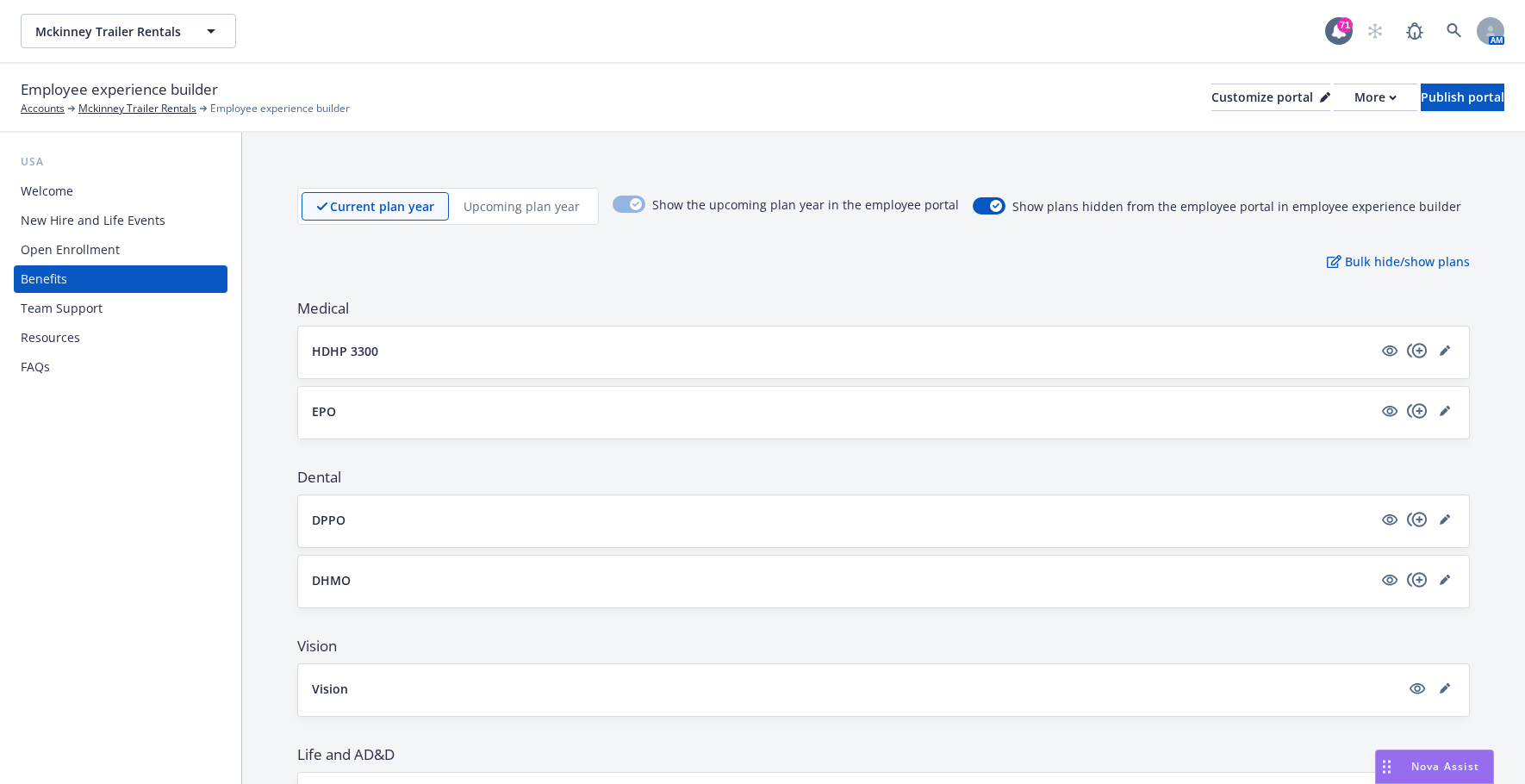 click on "USA Welcome New Hire and Life Events Open Enrollment Benefits Team Support Resources FAQs" at bounding box center [121, 458] 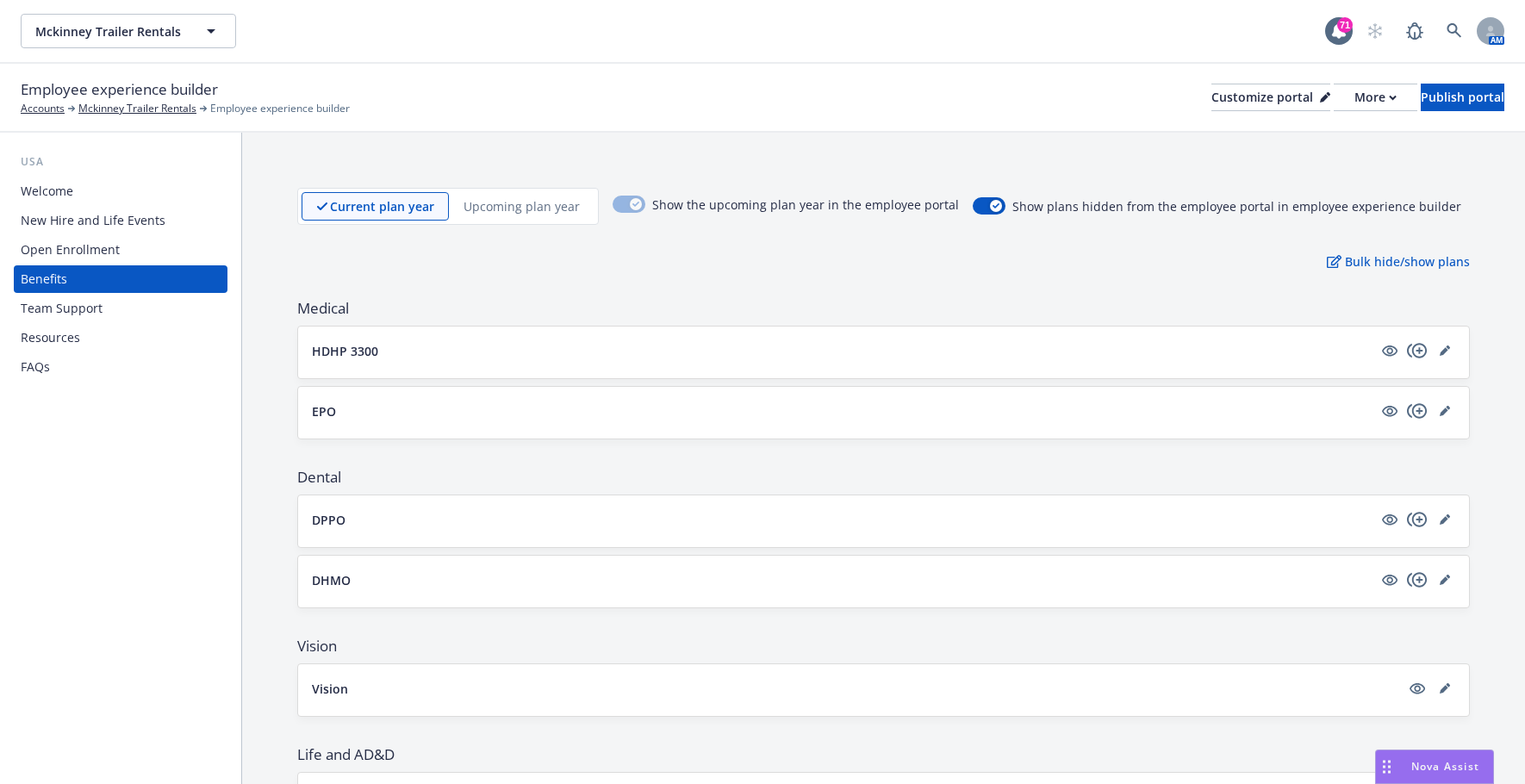 click on "Open Enrollment" at bounding box center (70, 250) 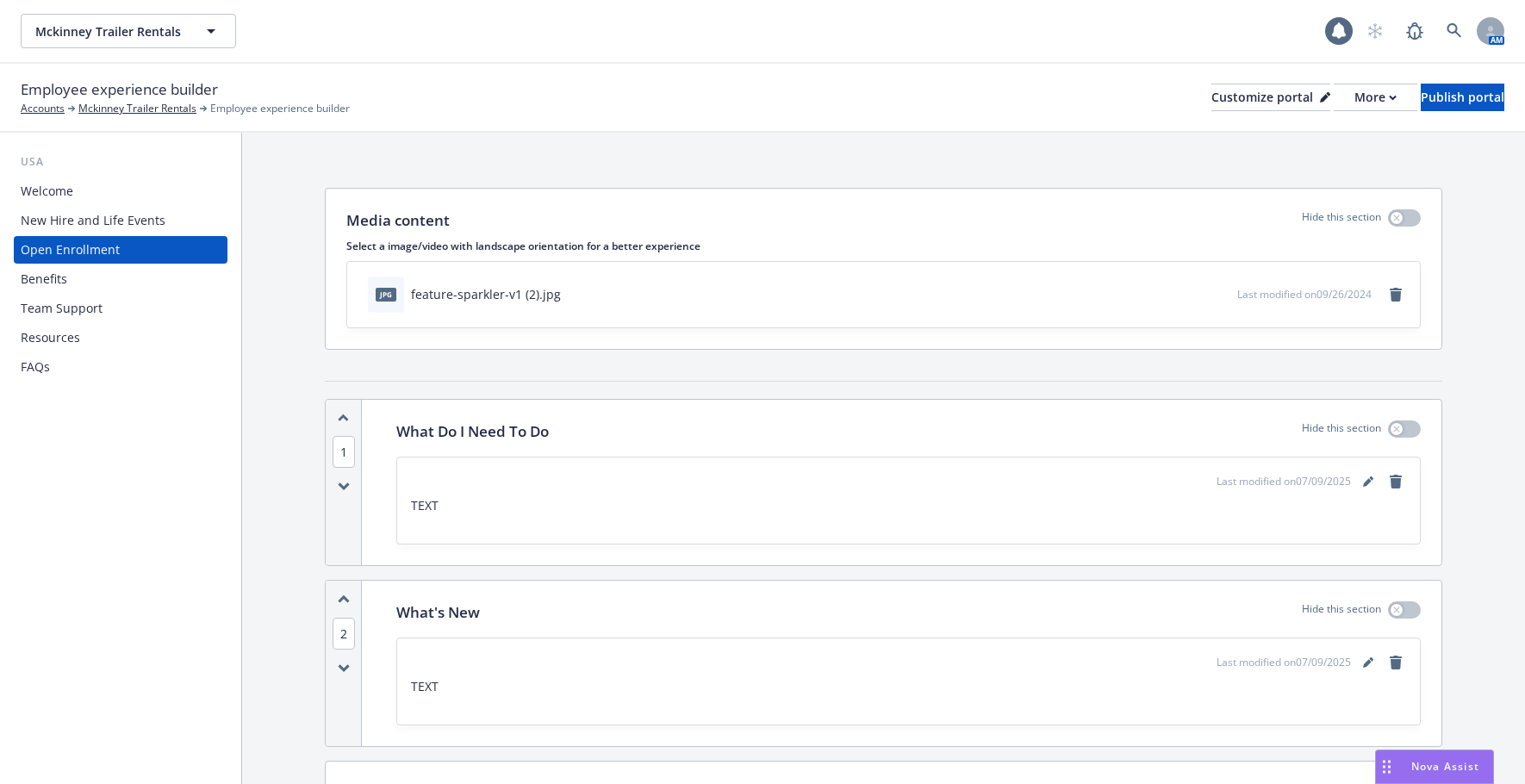click on "USA Welcome New Hire and Life Events Open Enrollment Benefits Team Support Resources FAQs" at bounding box center [121, 458] 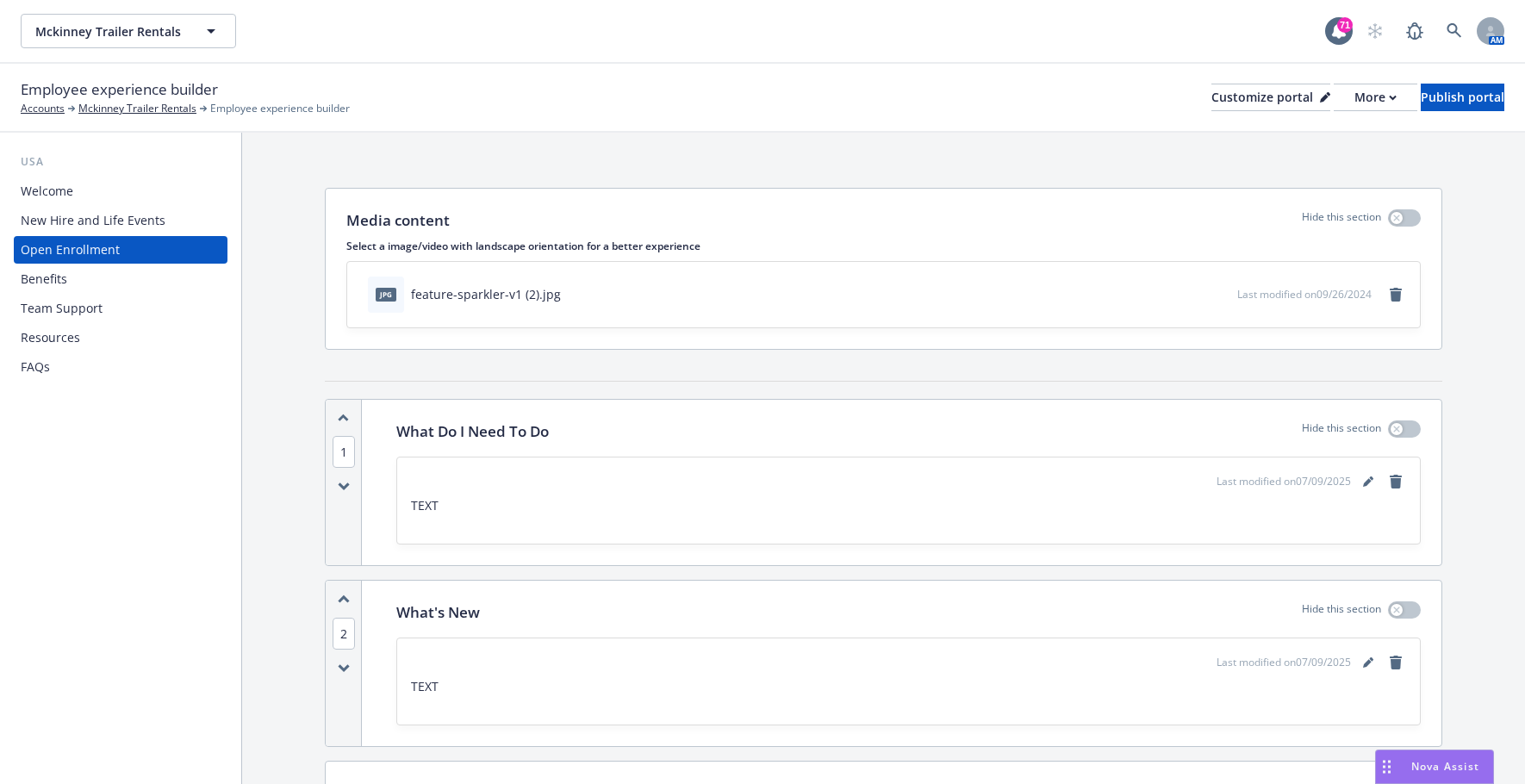click on "Open Enrollment" at bounding box center [70, 250] 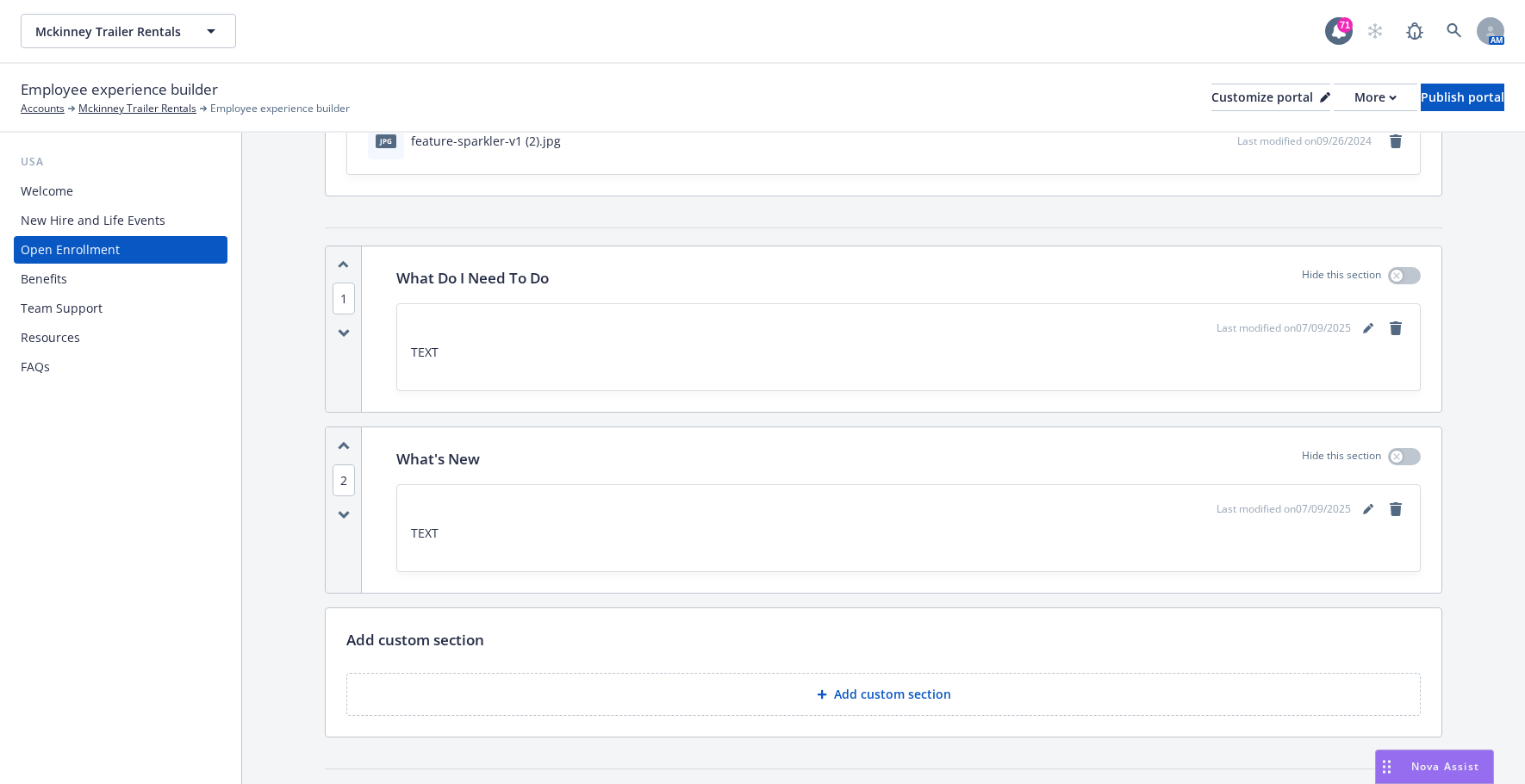 scroll, scrollTop: 0, scrollLeft: 0, axis: both 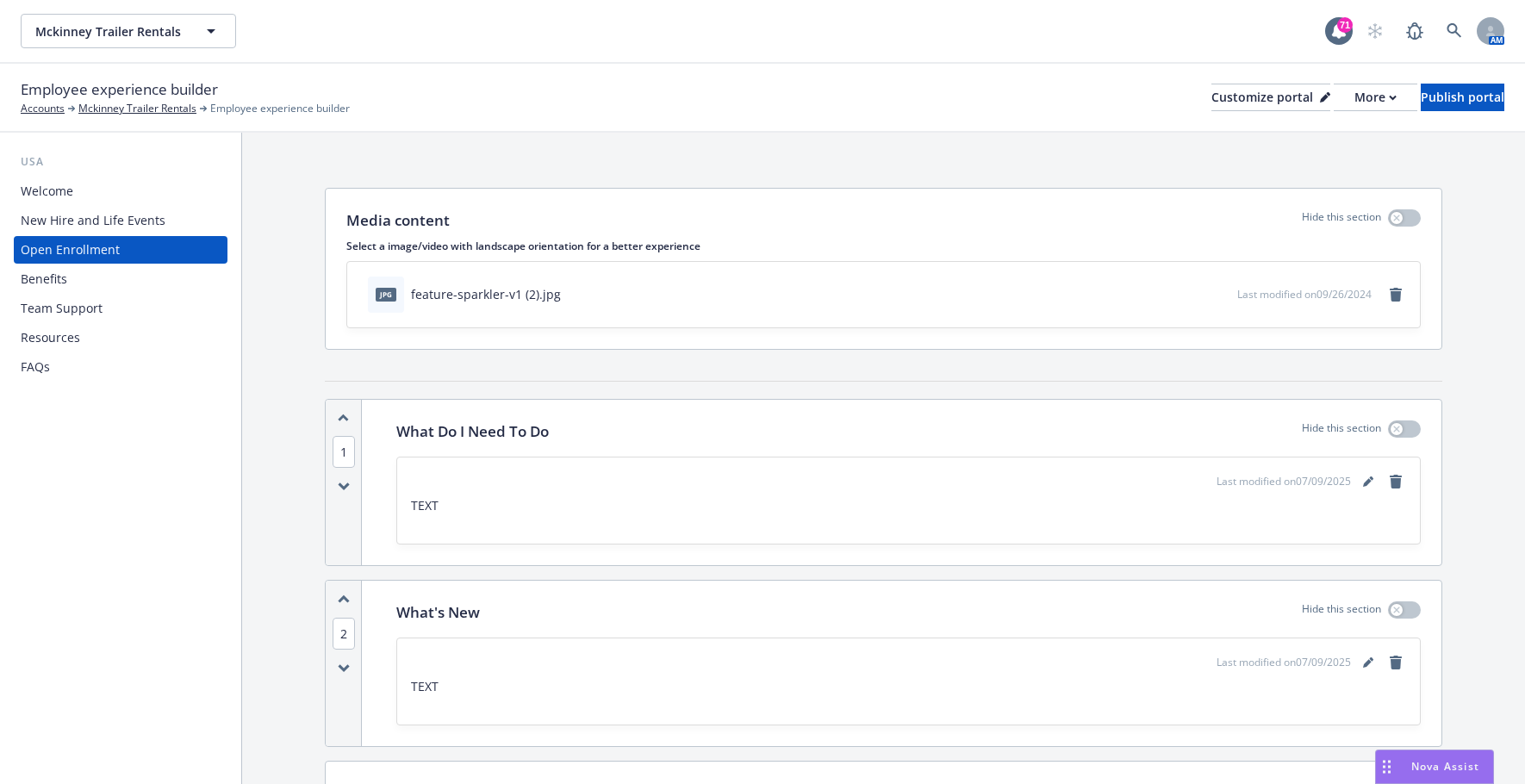 click 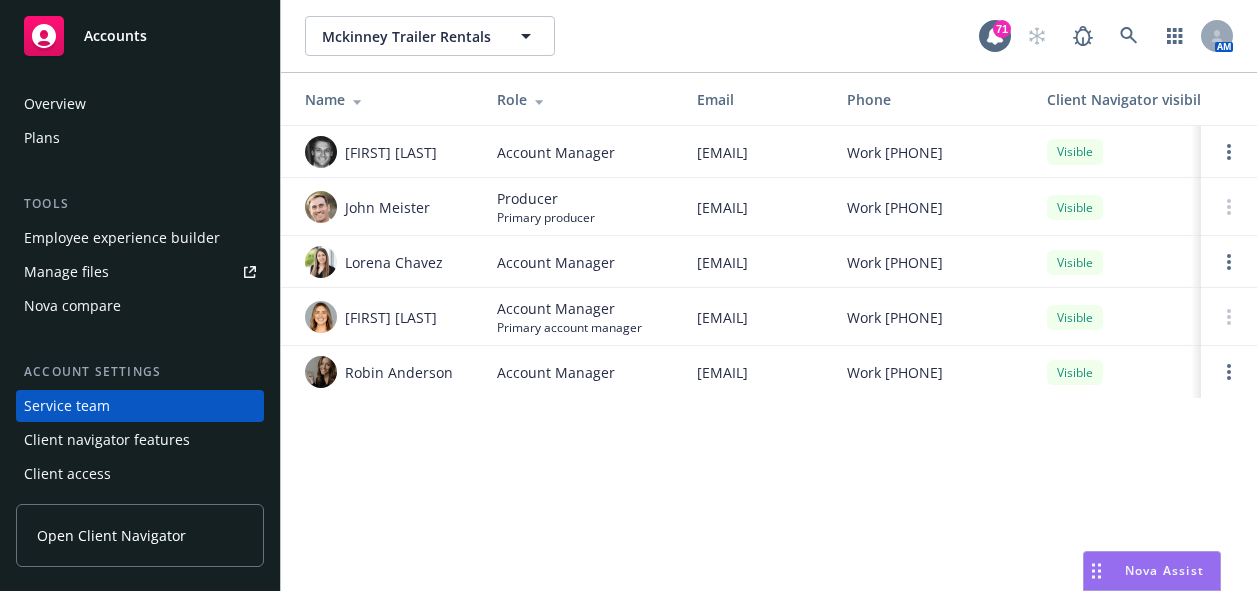 scroll, scrollTop: 0, scrollLeft: 0, axis: both 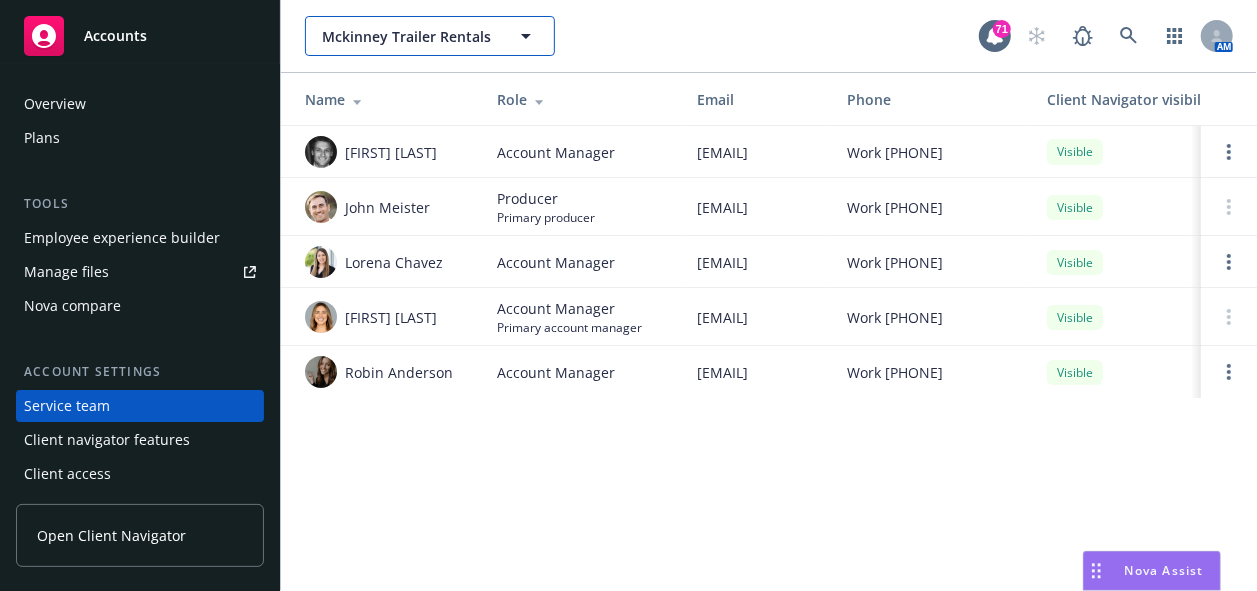 click 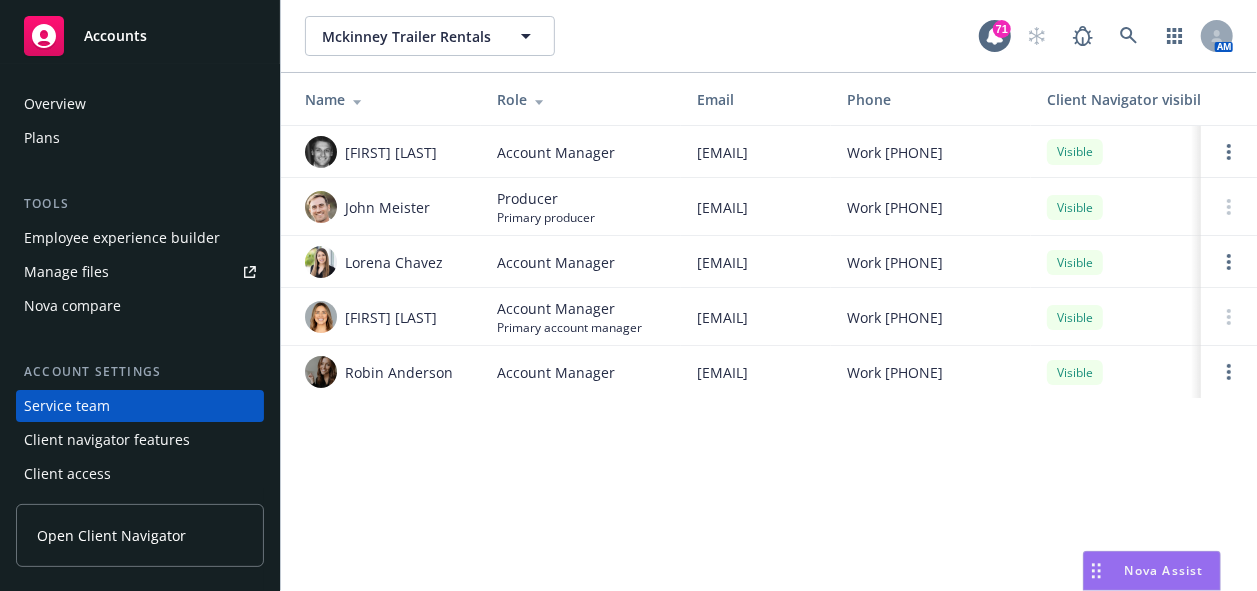 type 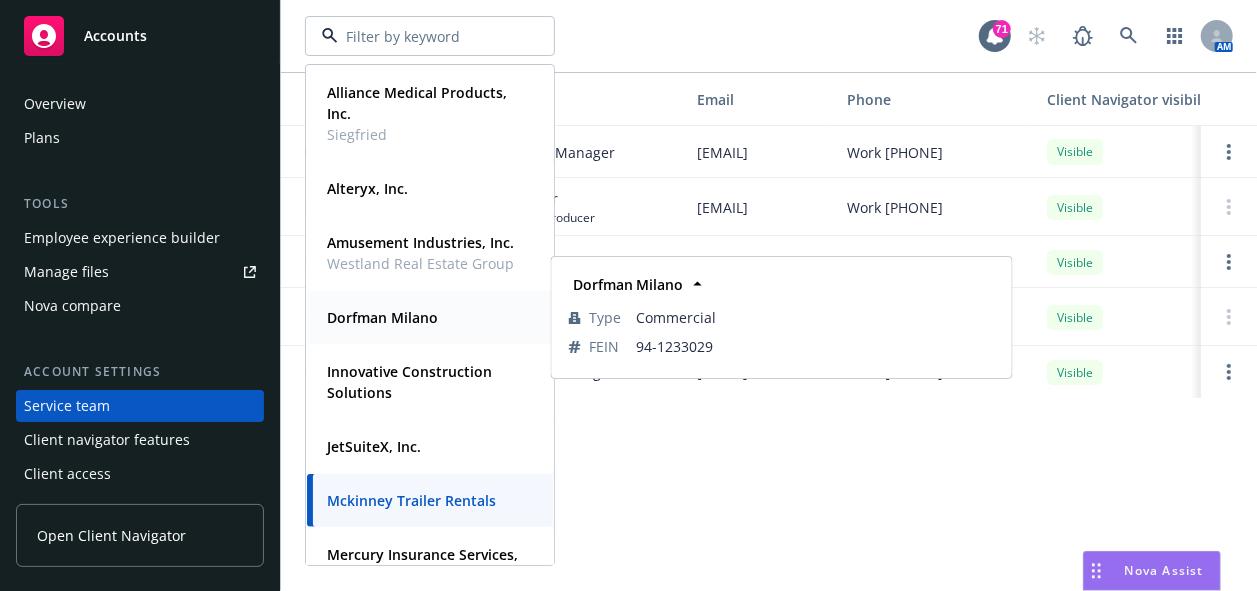 click on "Dorfman Milano Type Commercial FEIN 94-1233029" at bounding box center [430, 317] 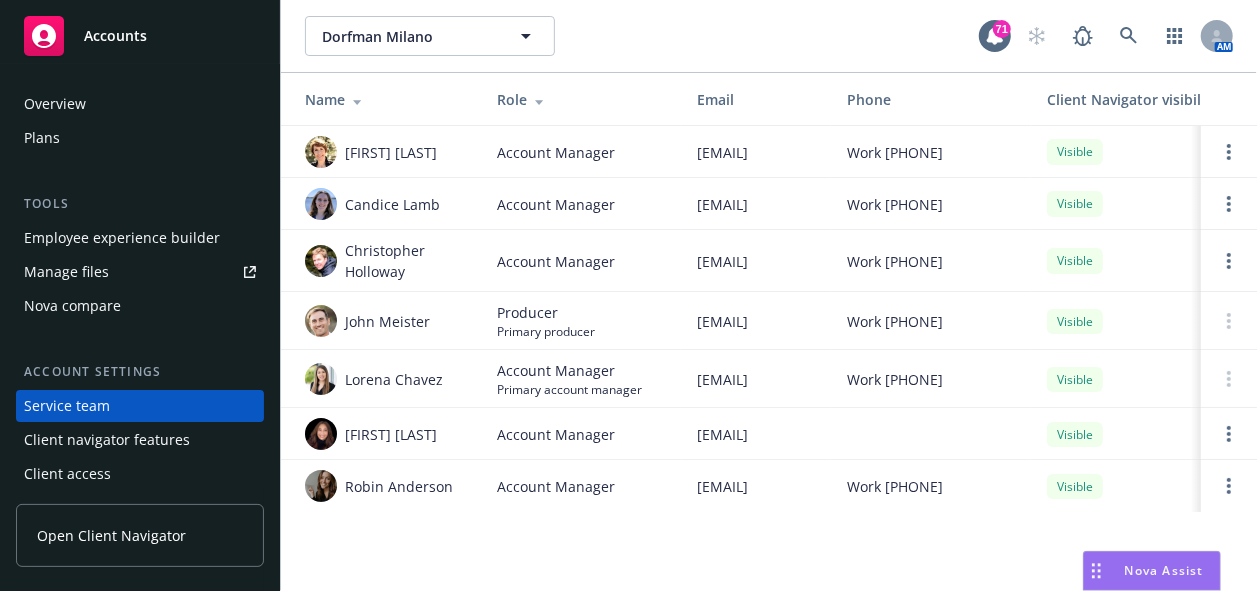 click on "Nova compare" at bounding box center [140, 306] 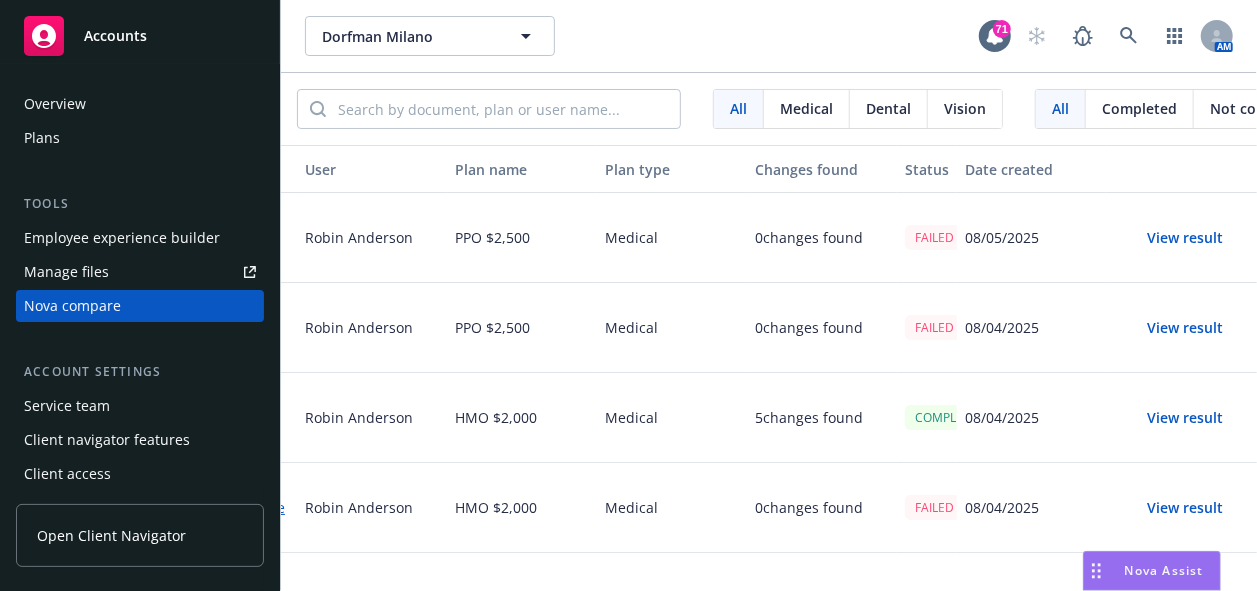 scroll, scrollTop: 0, scrollLeft: 398, axis: horizontal 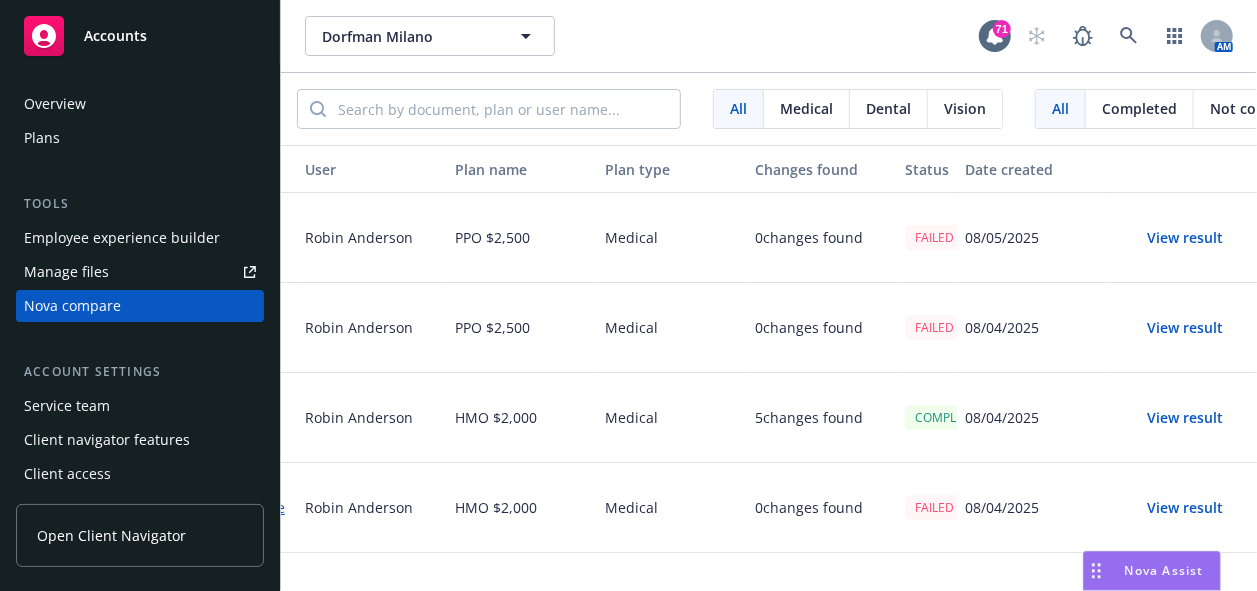 click on "FAILED" at bounding box center (927, 238) 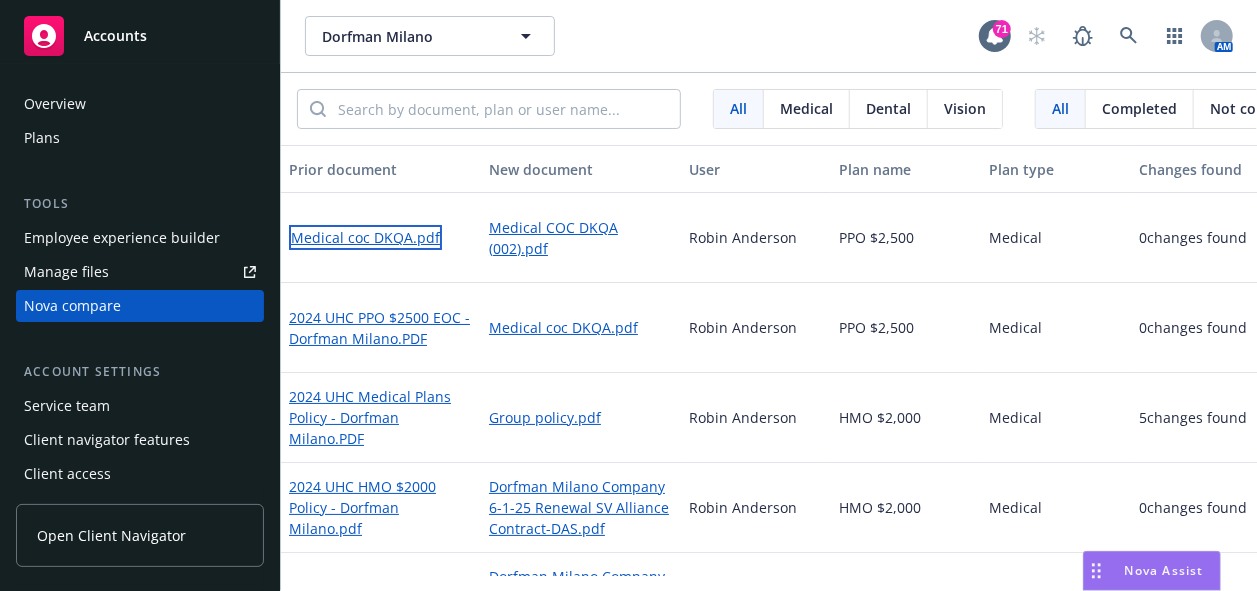 click on "Medical coc DKQA.pdf" at bounding box center [365, 237] 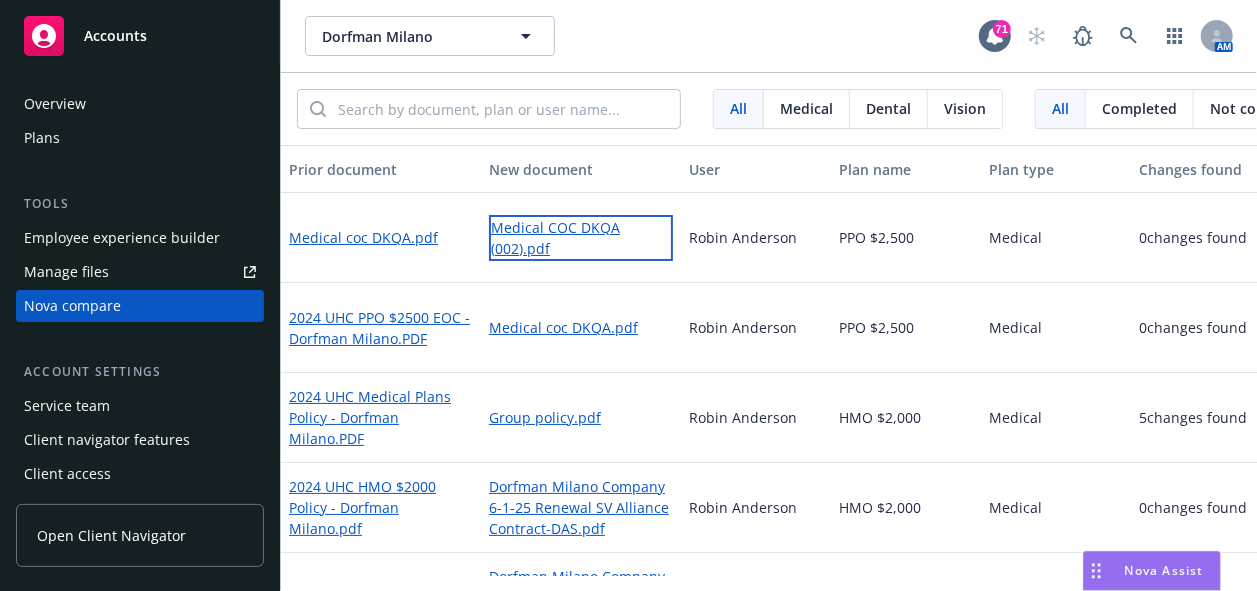 click on "Medical COC DKQA (002).pdf" at bounding box center (581, 238) 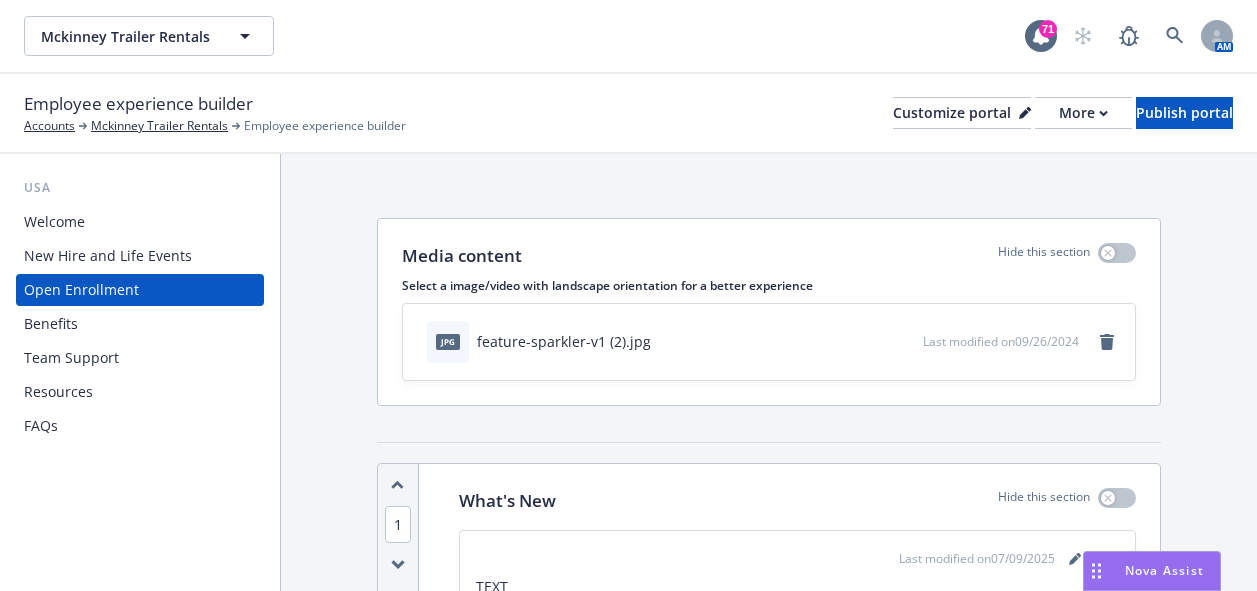 scroll, scrollTop: 0, scrollLeft: 0, axis: both 